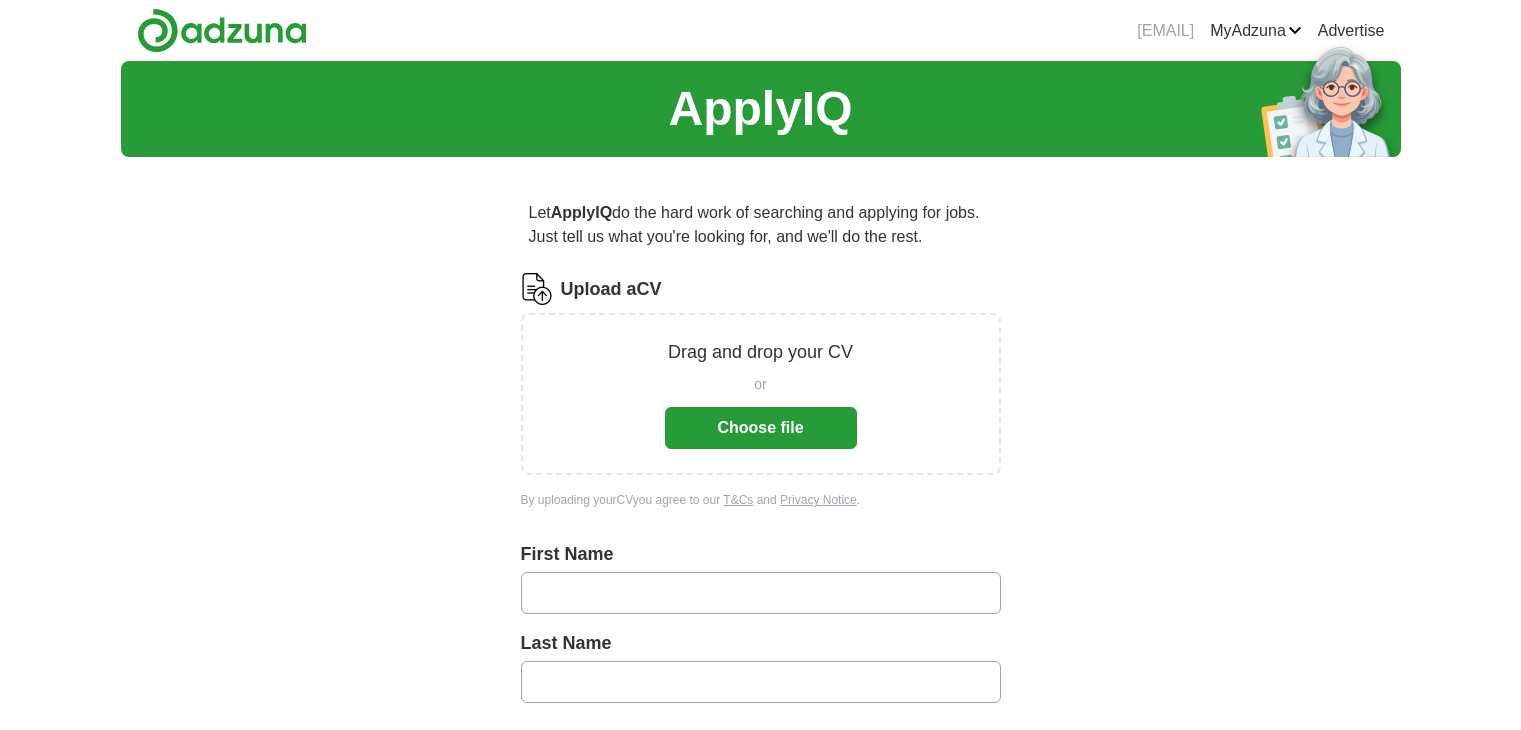 scroll, scrollTop: 0, scrollLeft: 0, axis: both 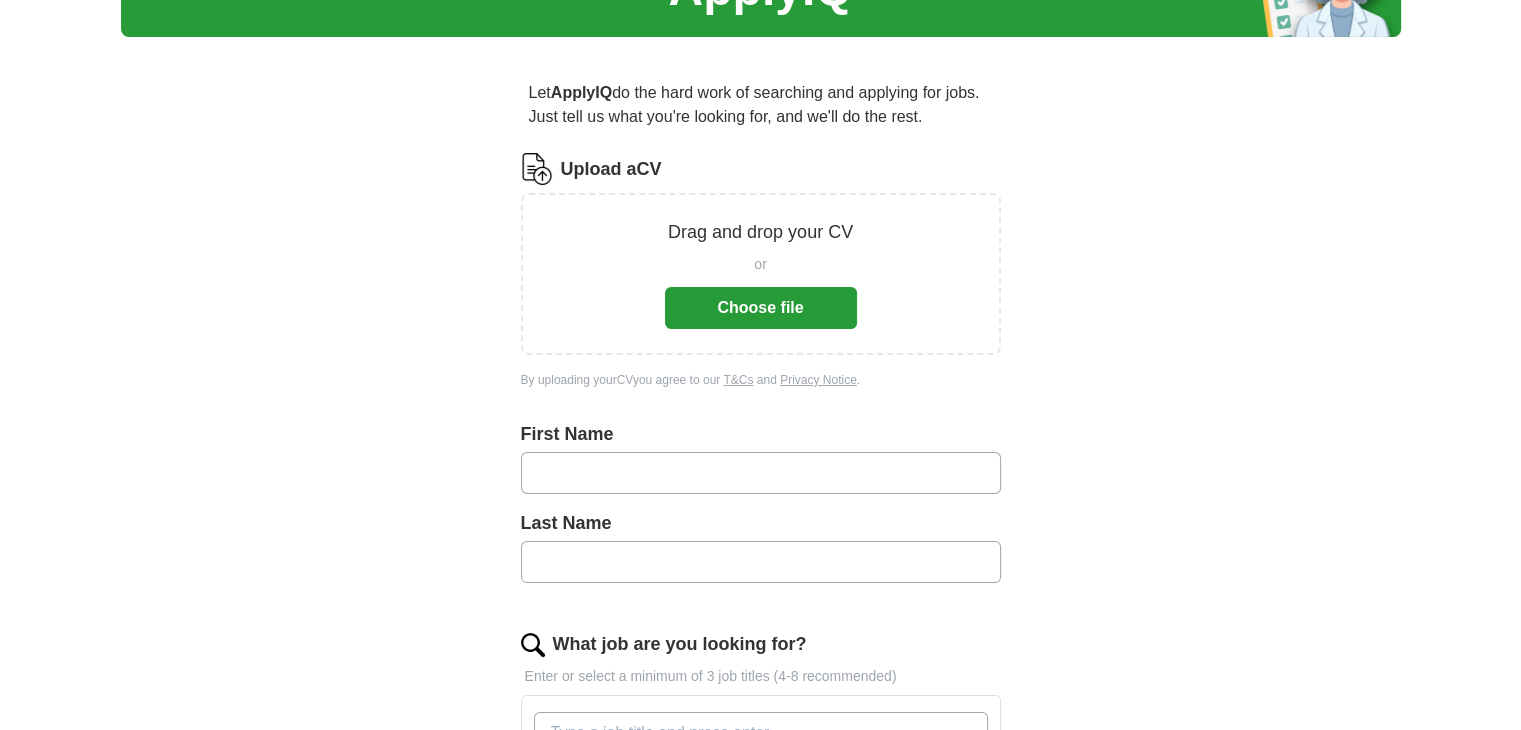 click on "Drag and drop your CV or Choose file" at bounding box center [761, 274] 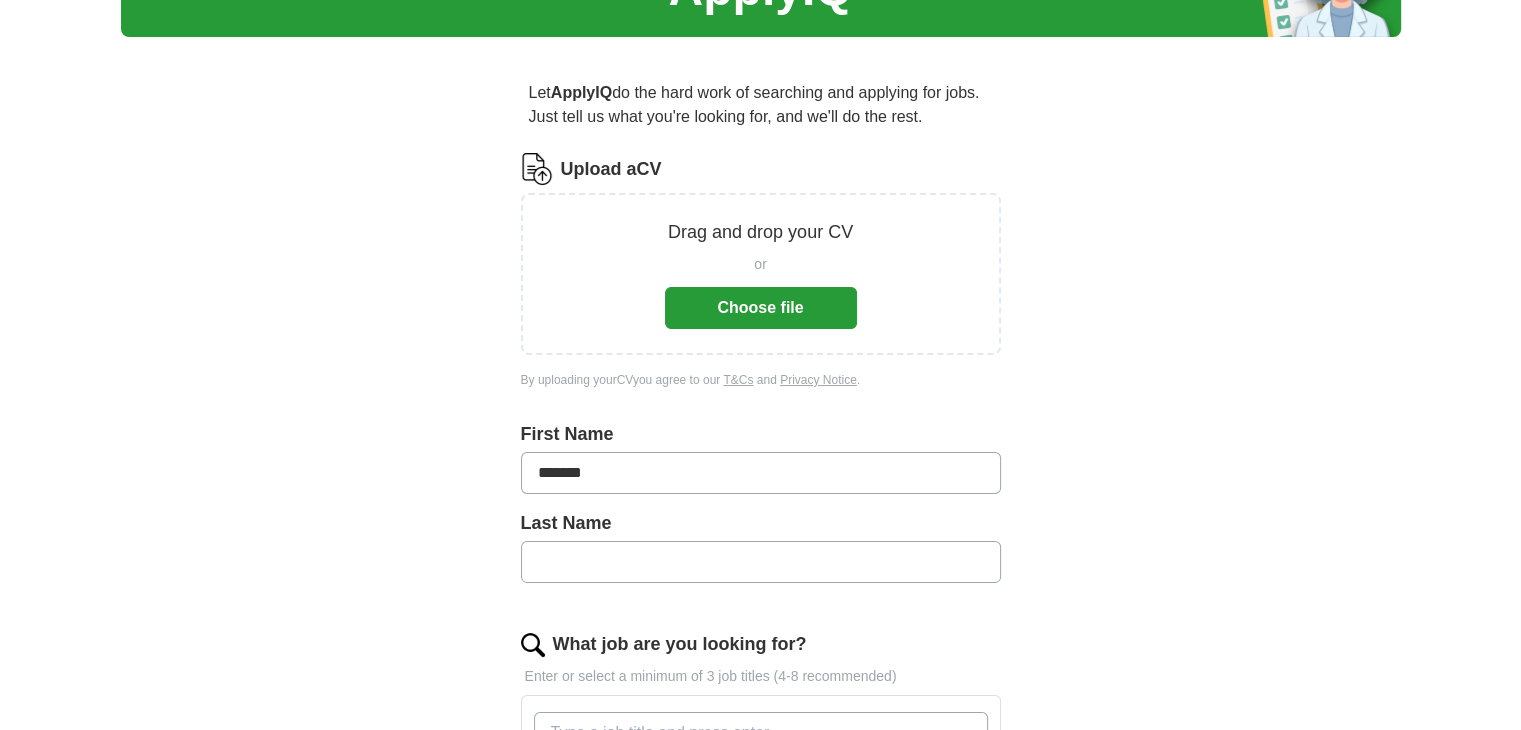 type on "*****" 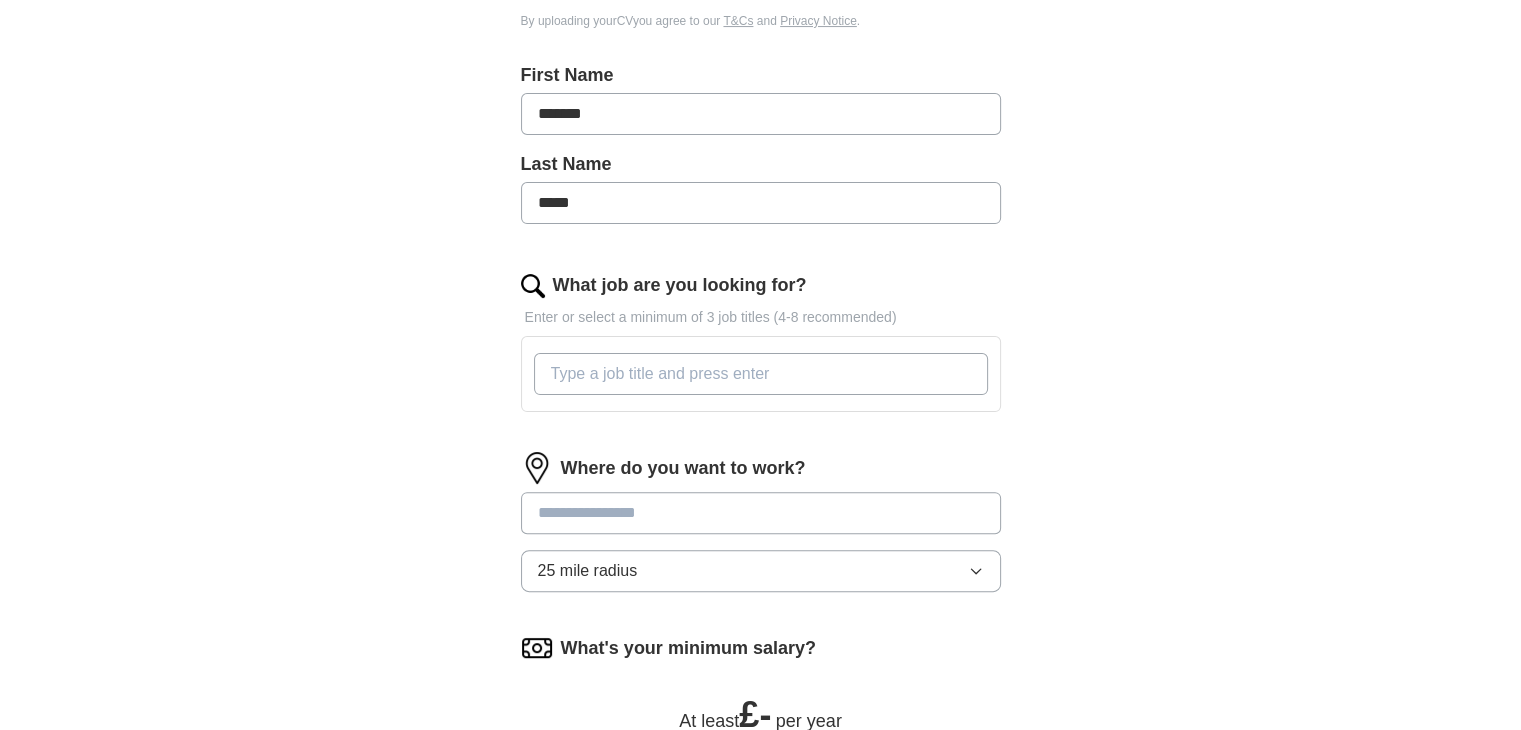 scroll, scrollTop: 486, scrollLeft: 0, axis: vertical 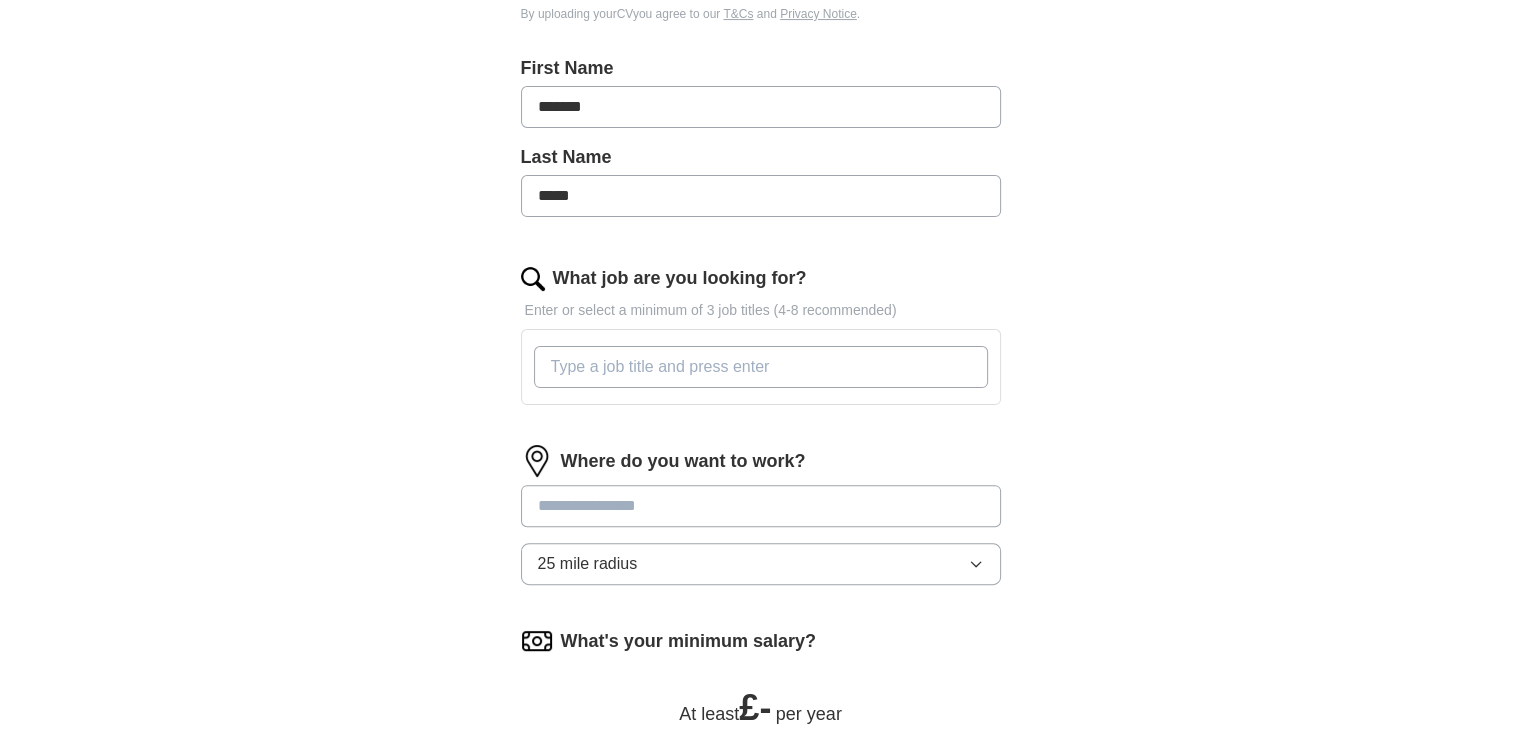 click on "What job are you looking for?" at bounding box center [761, 367] 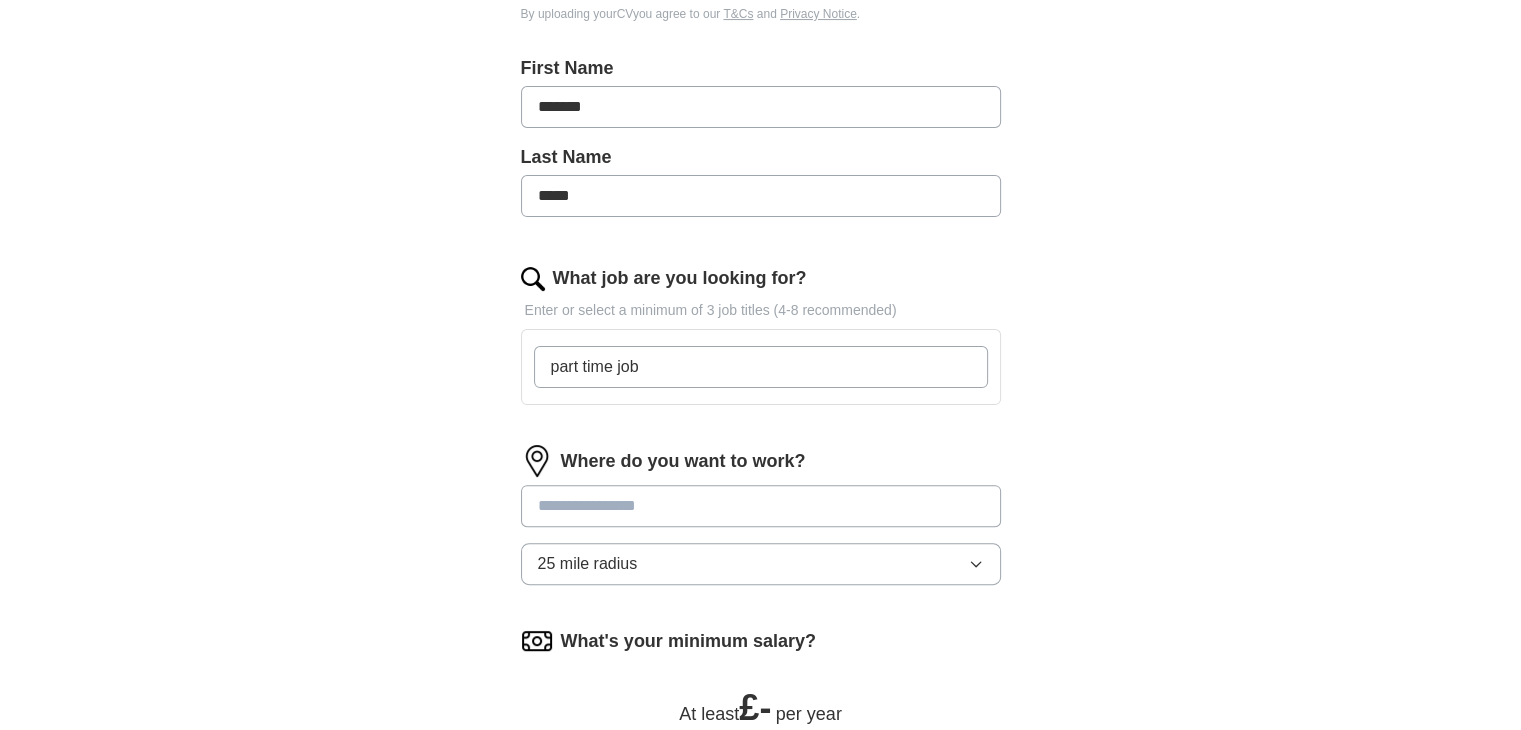 type on "part time job" 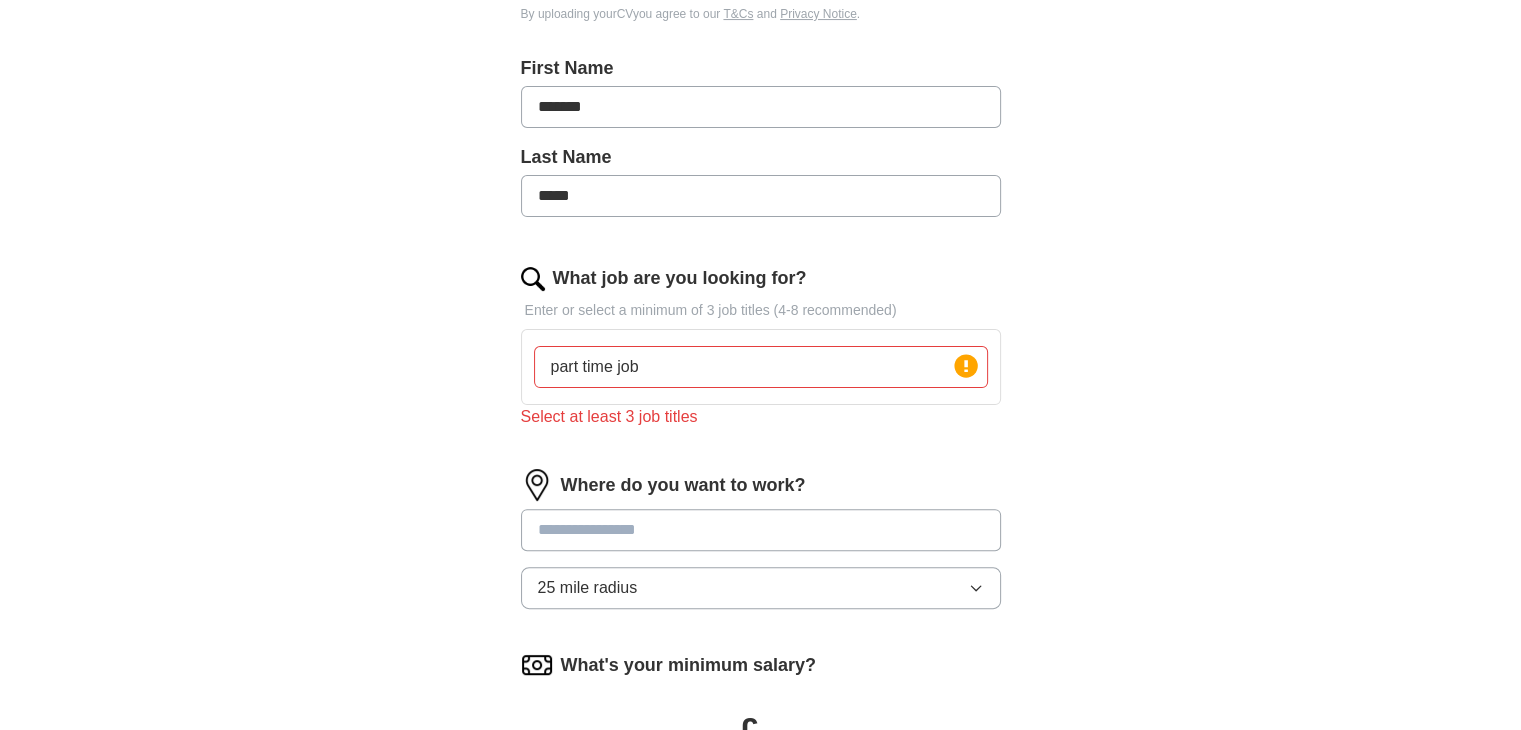 click at bounding box center [761, 530] 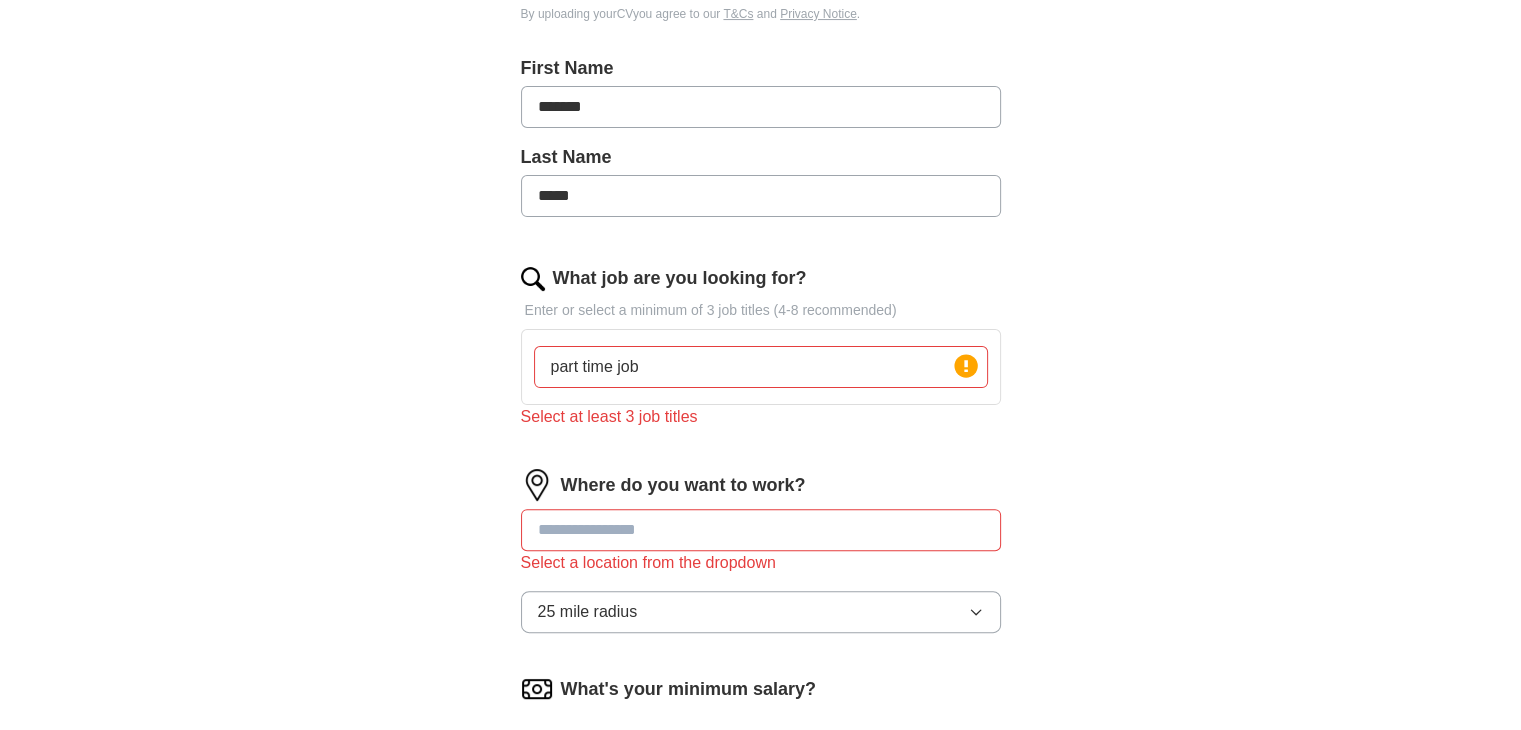 drag, startPoint x: 760, startPoint y: 365, endPoint x: 542, endPoint y: 377, distance: 218.33003 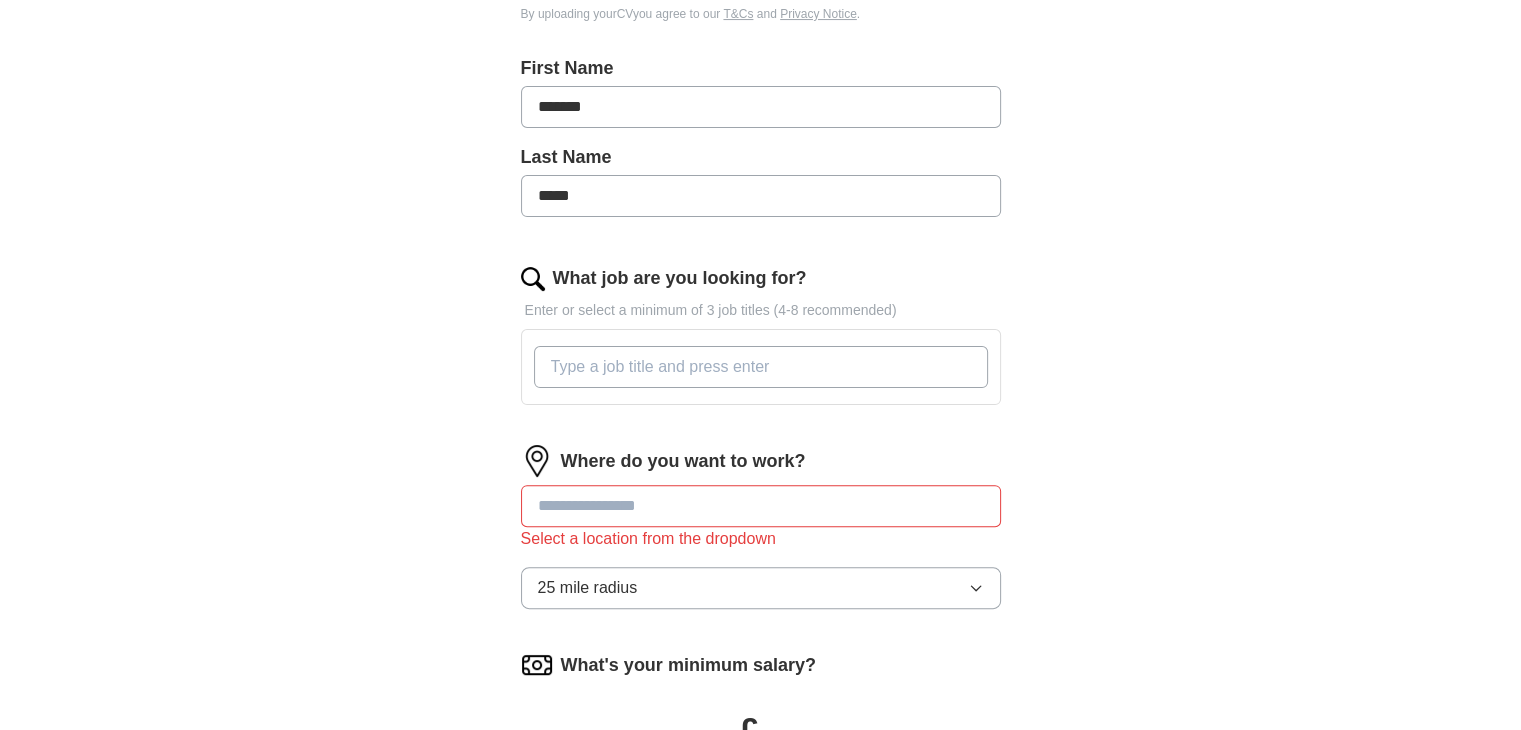 click on "What job are you looking for?" at bounding box center (761, 367) 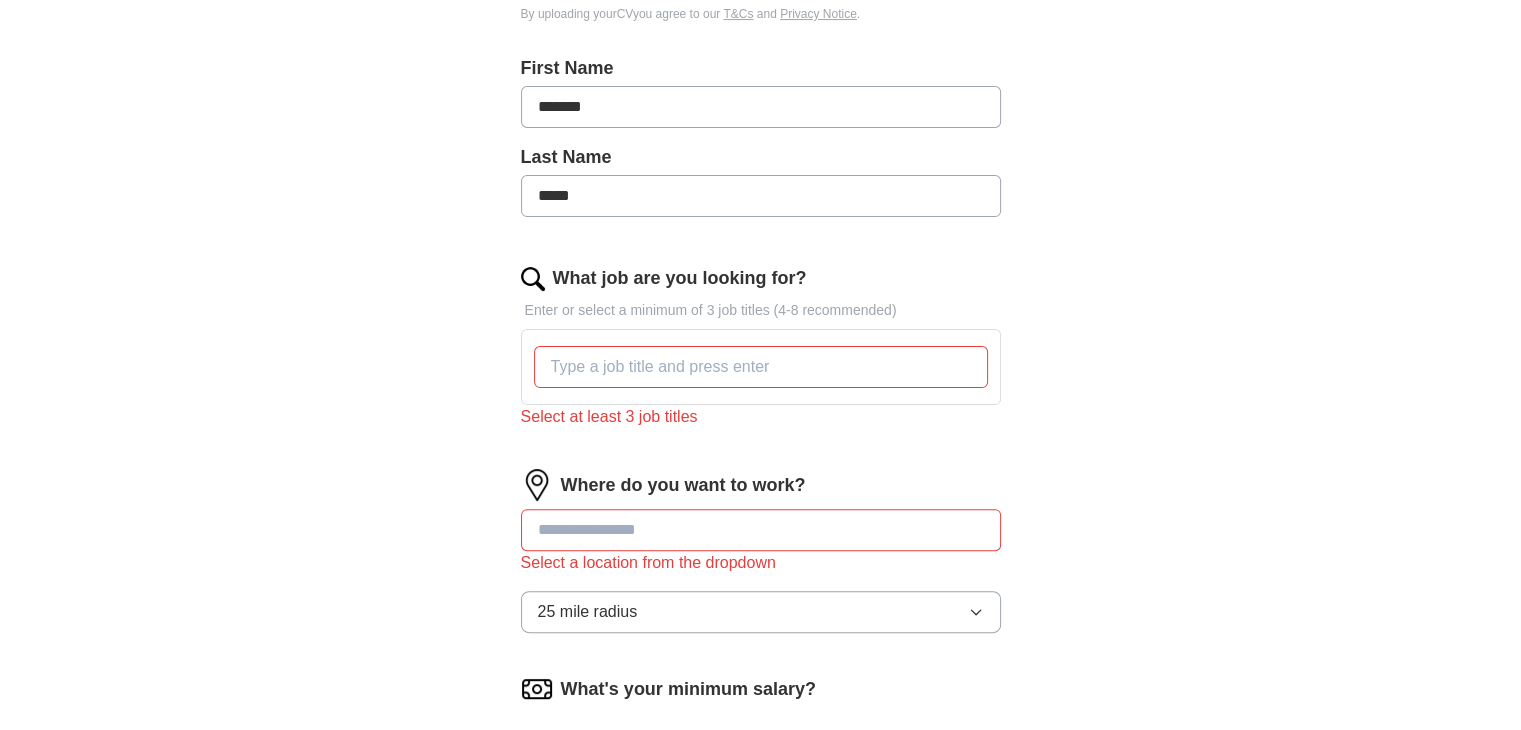 click on "Where do you want to work? Select a location from the dropdown 25 mile radius" at bounding box center [761, 559] 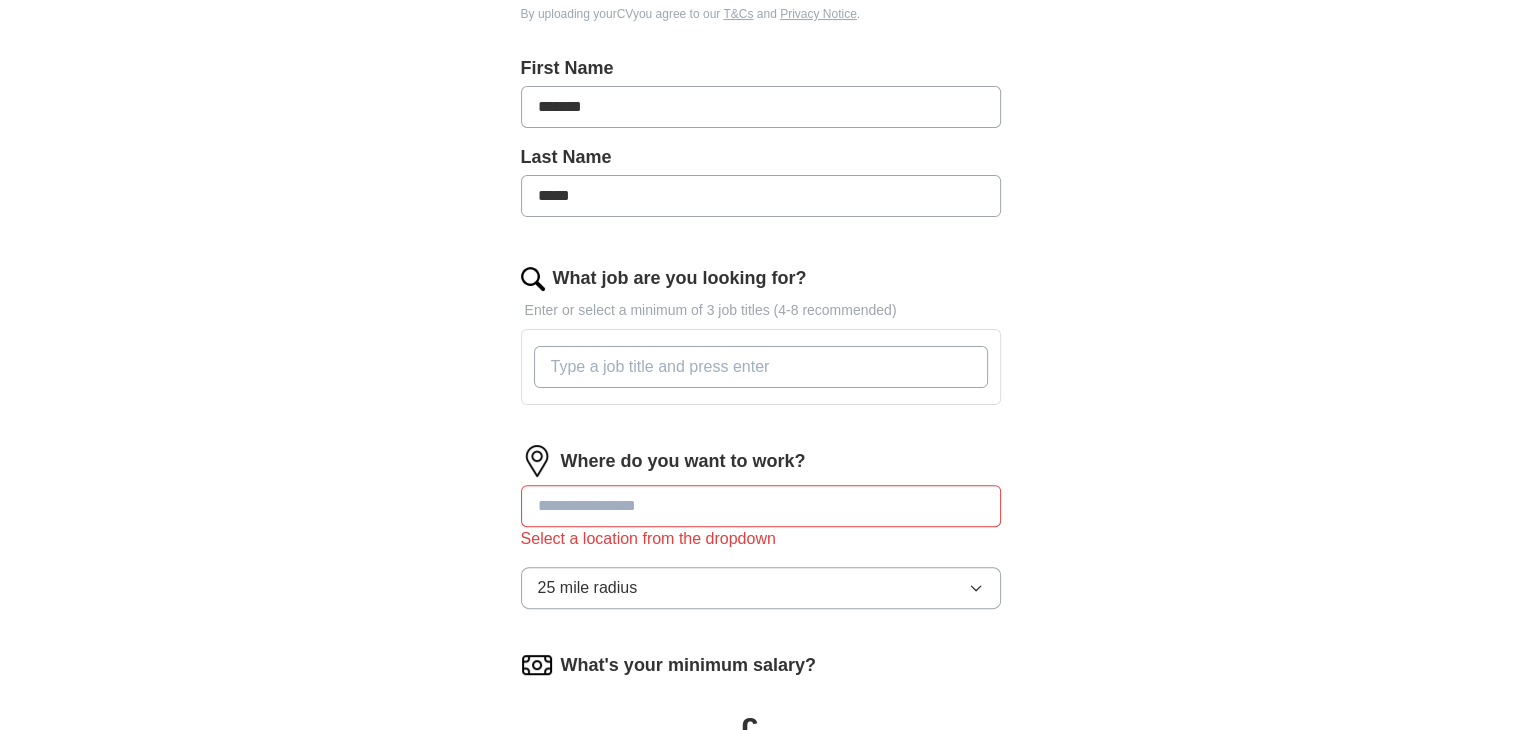 click on "What job are you looking for?" at bounding box center (761, 367) 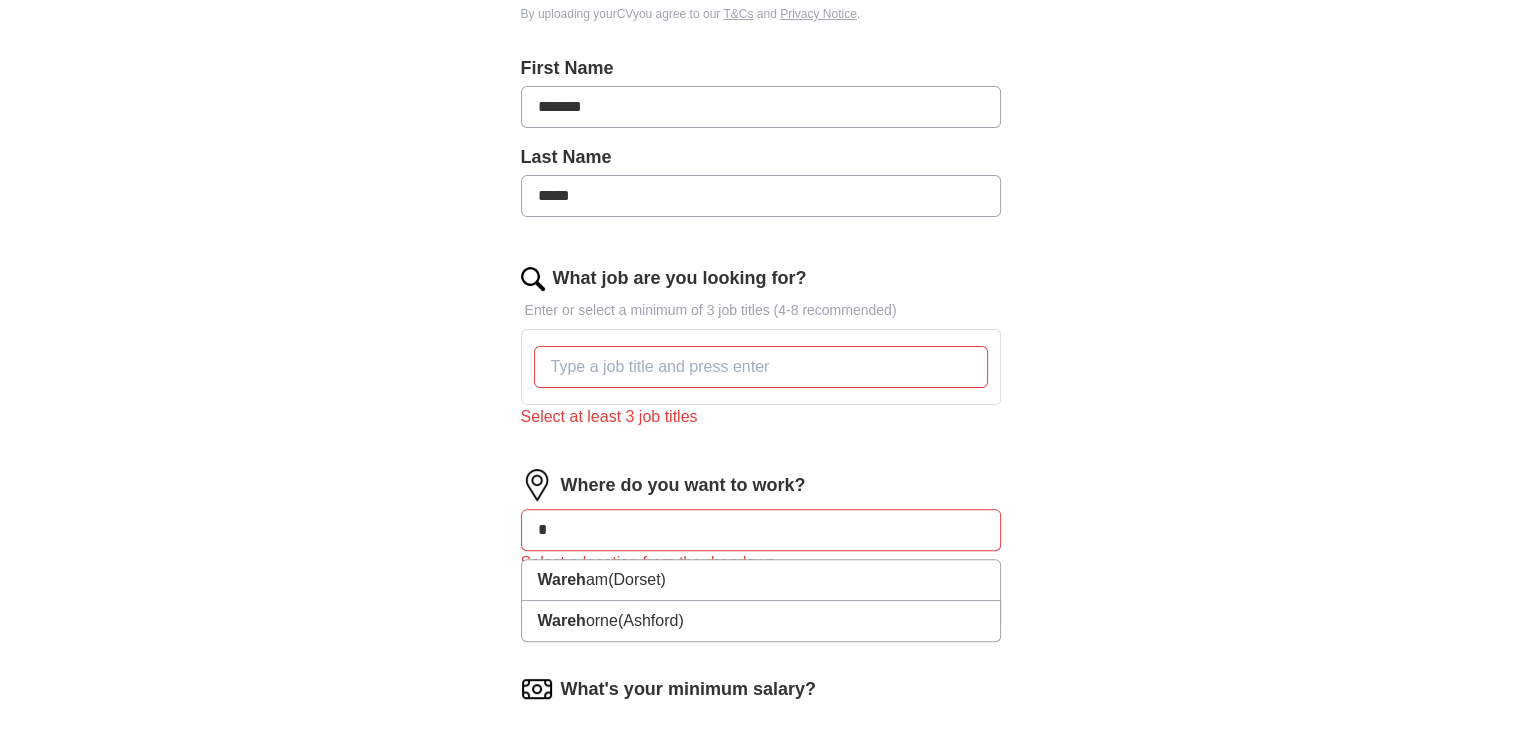 type on "*" 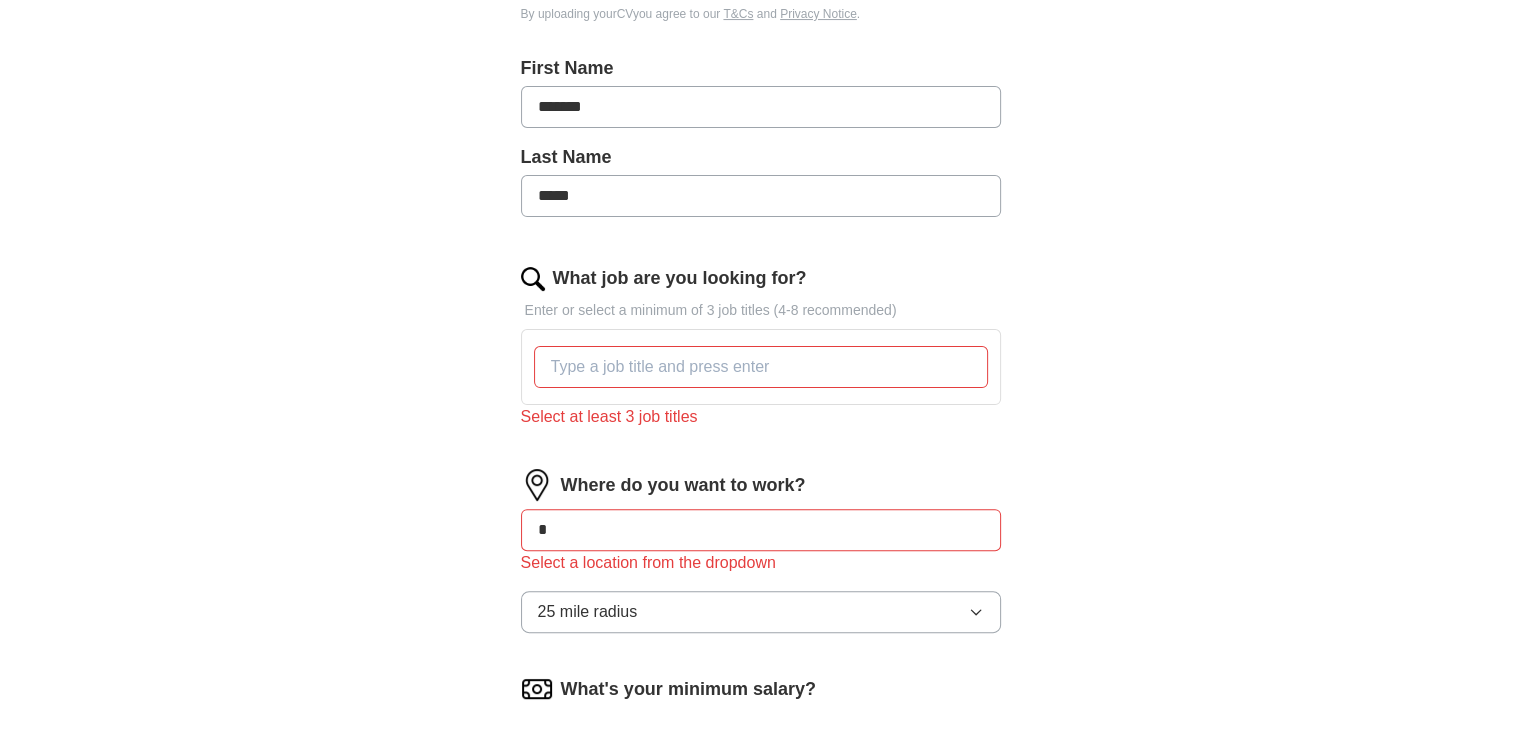 type on "**" 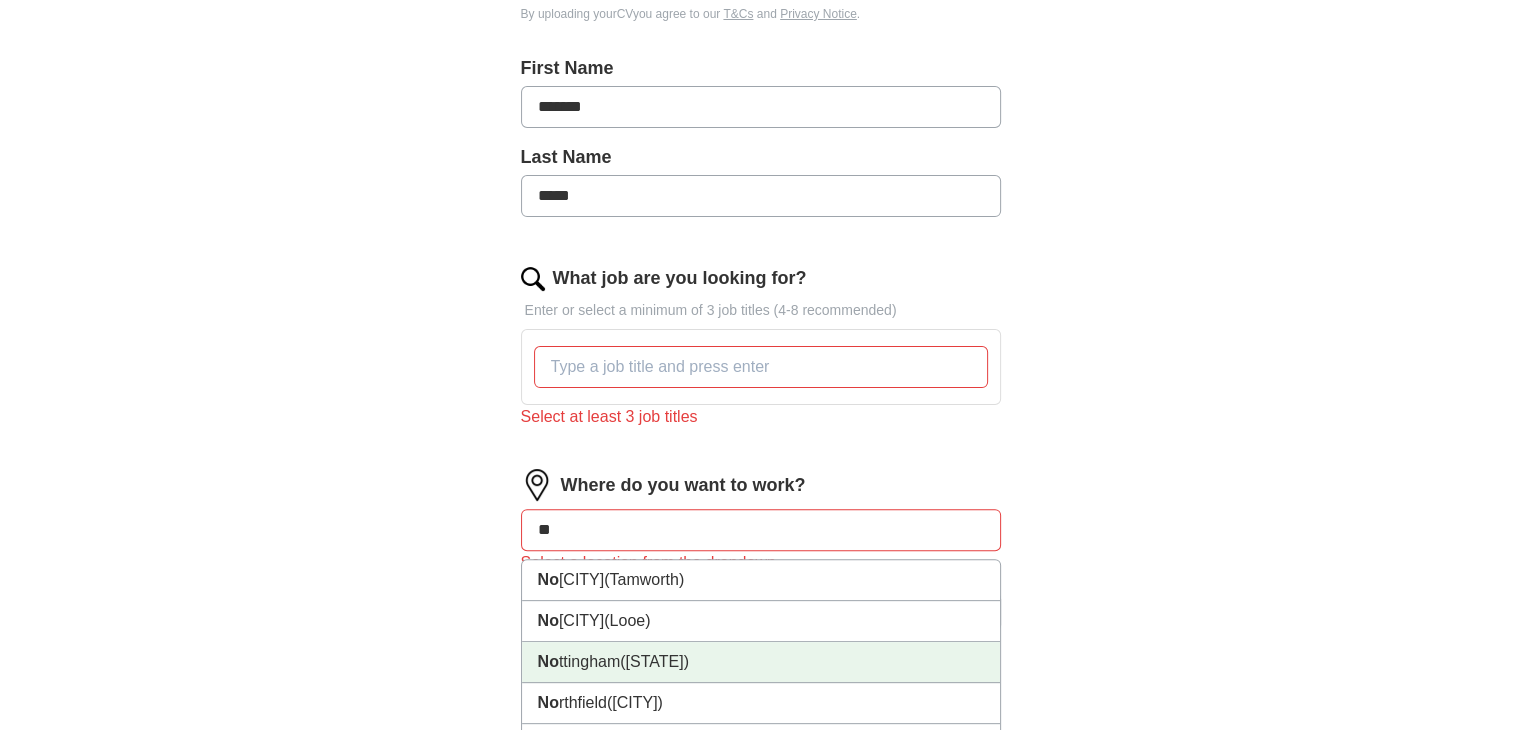 click on "([STATE])" at bounding box center (654, 661) 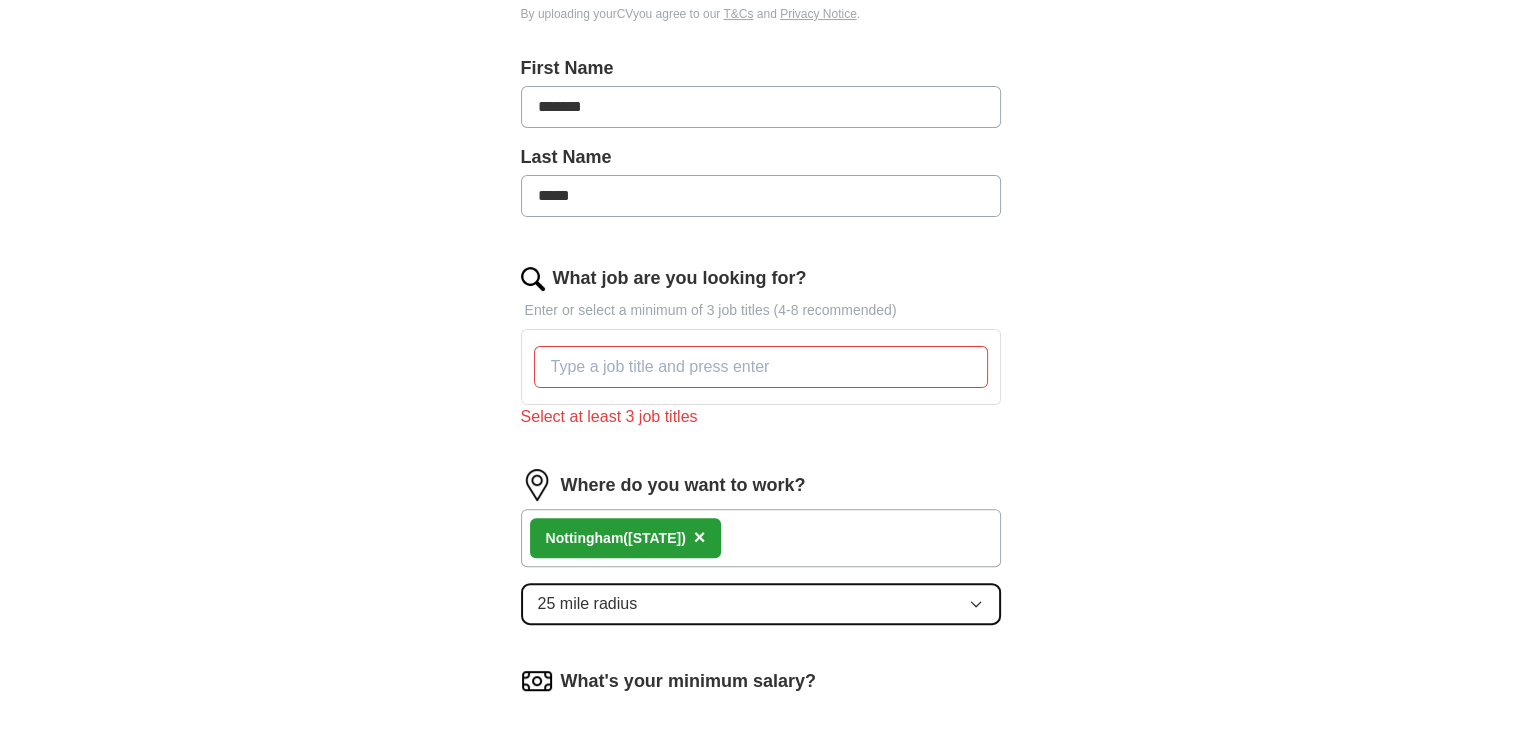 click on "25 mile radius" at bounding box center [761, 604] 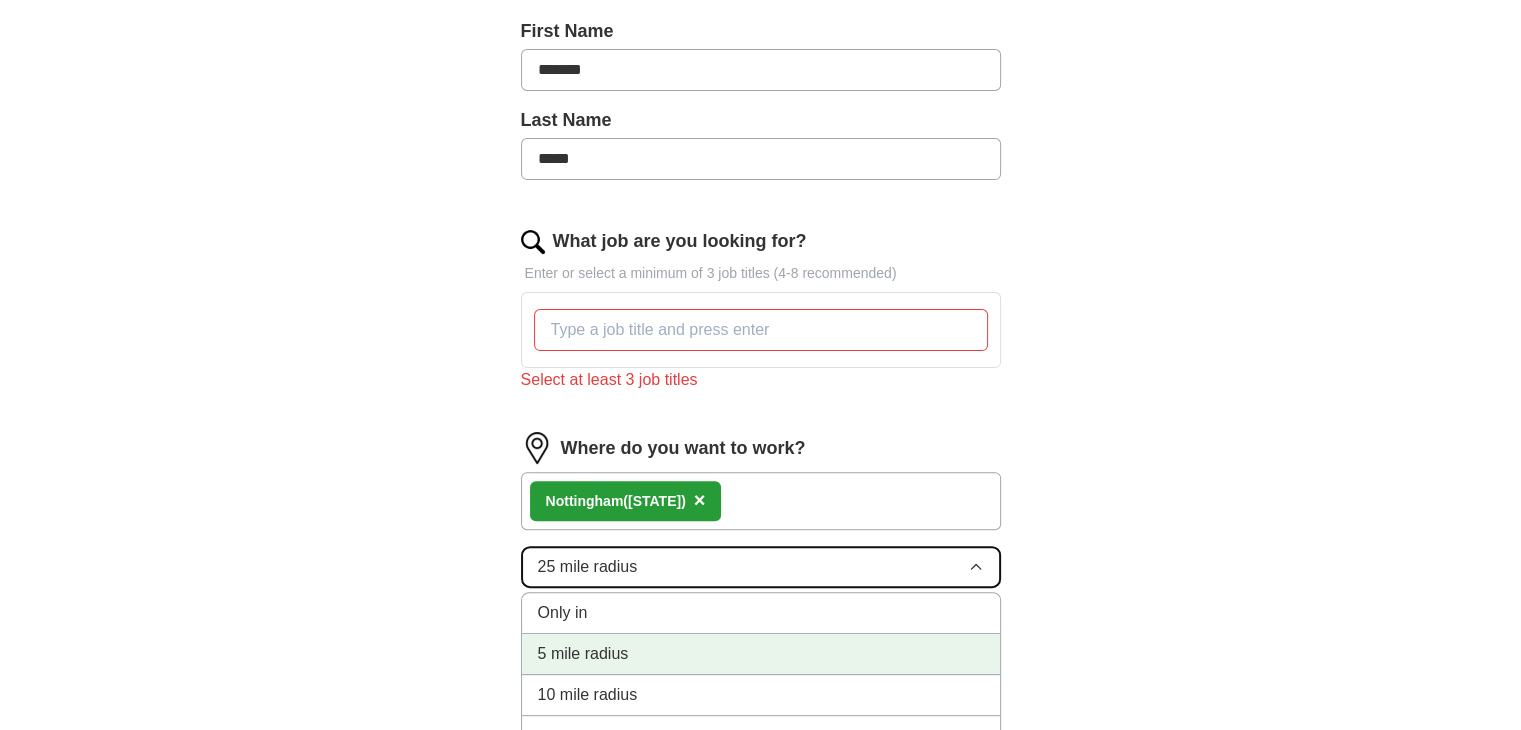 scroll, scrollTop: 534, scrollLeft: 0, axis: vertical 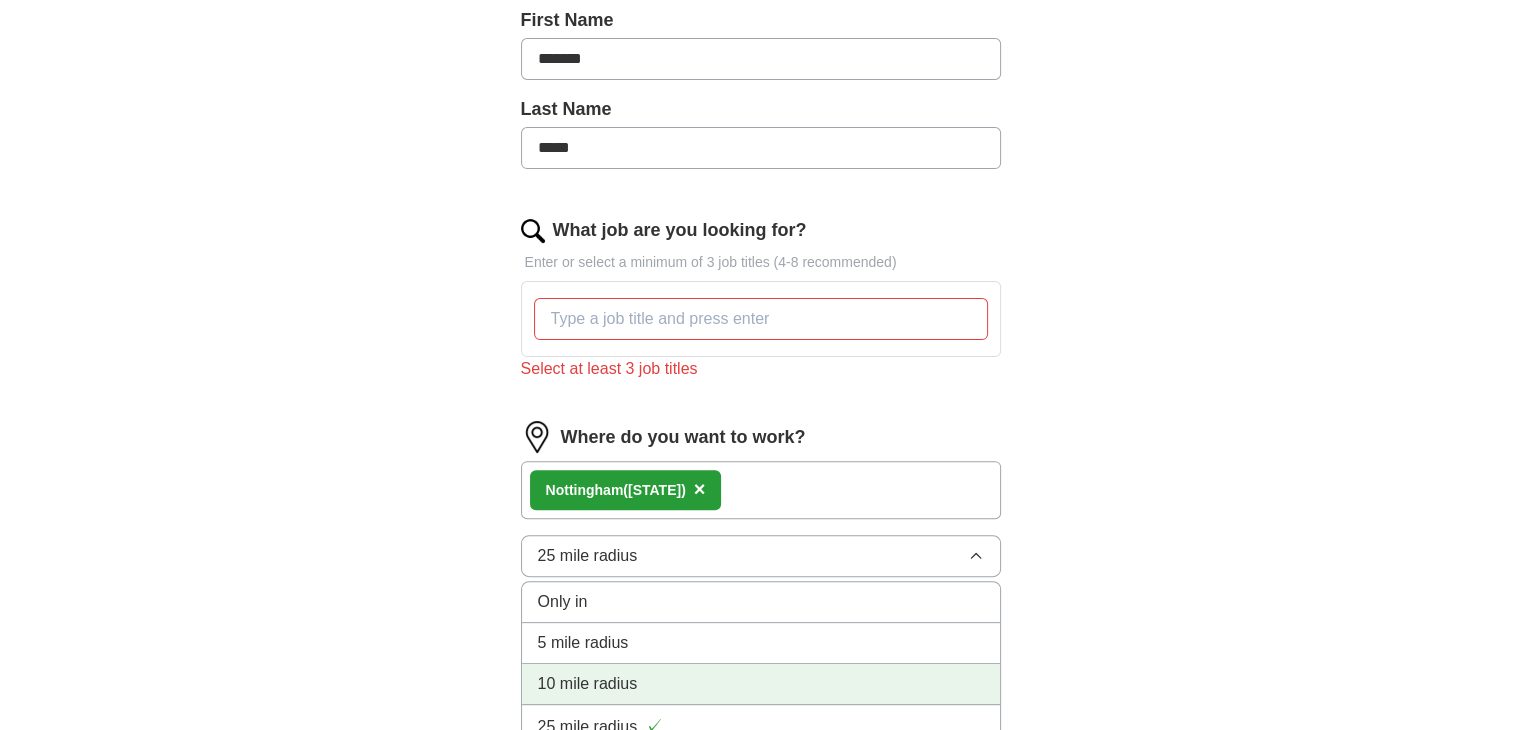 click on "10 mile radius" at bounding box center (761, 684) 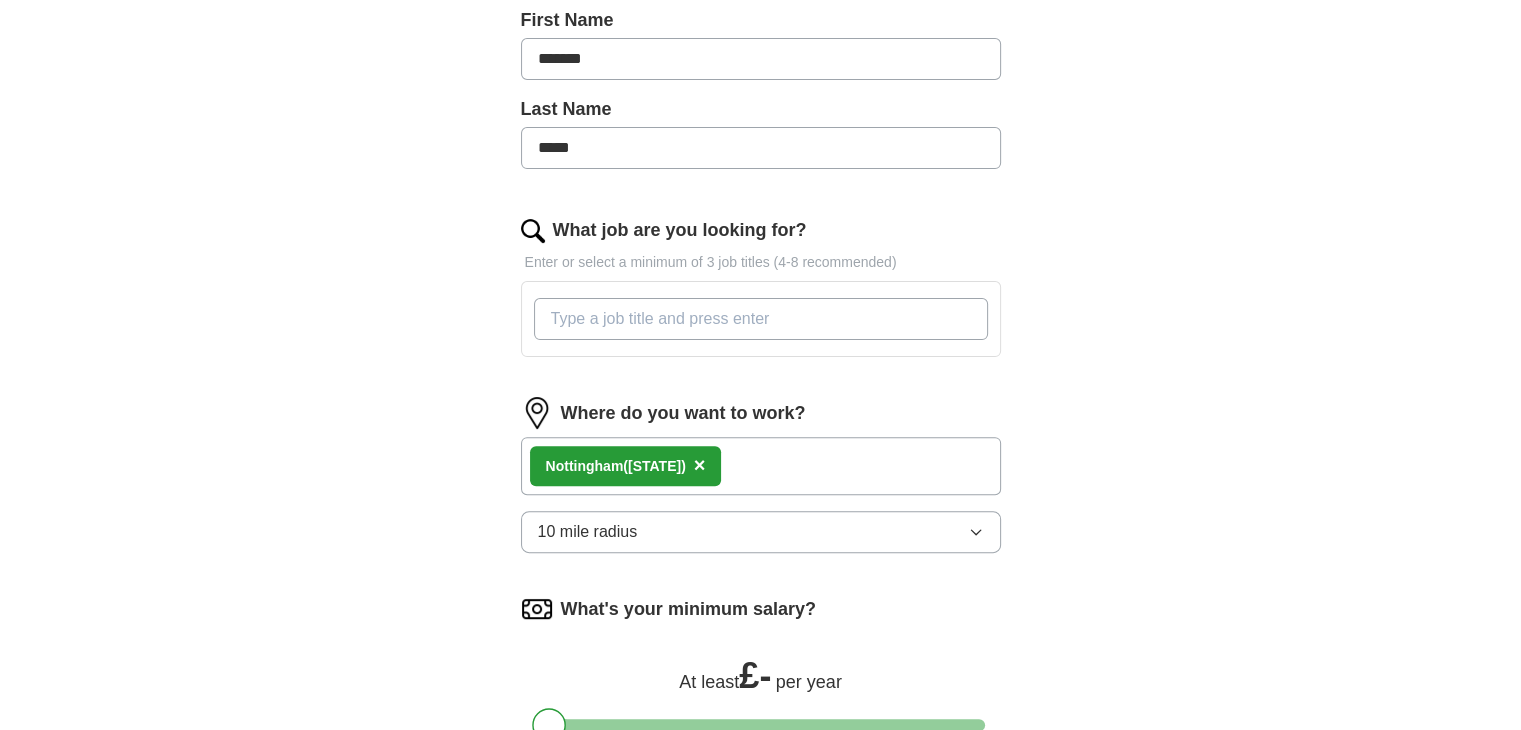 click on "What job are you looking for?" at bounding box center [761, 319] 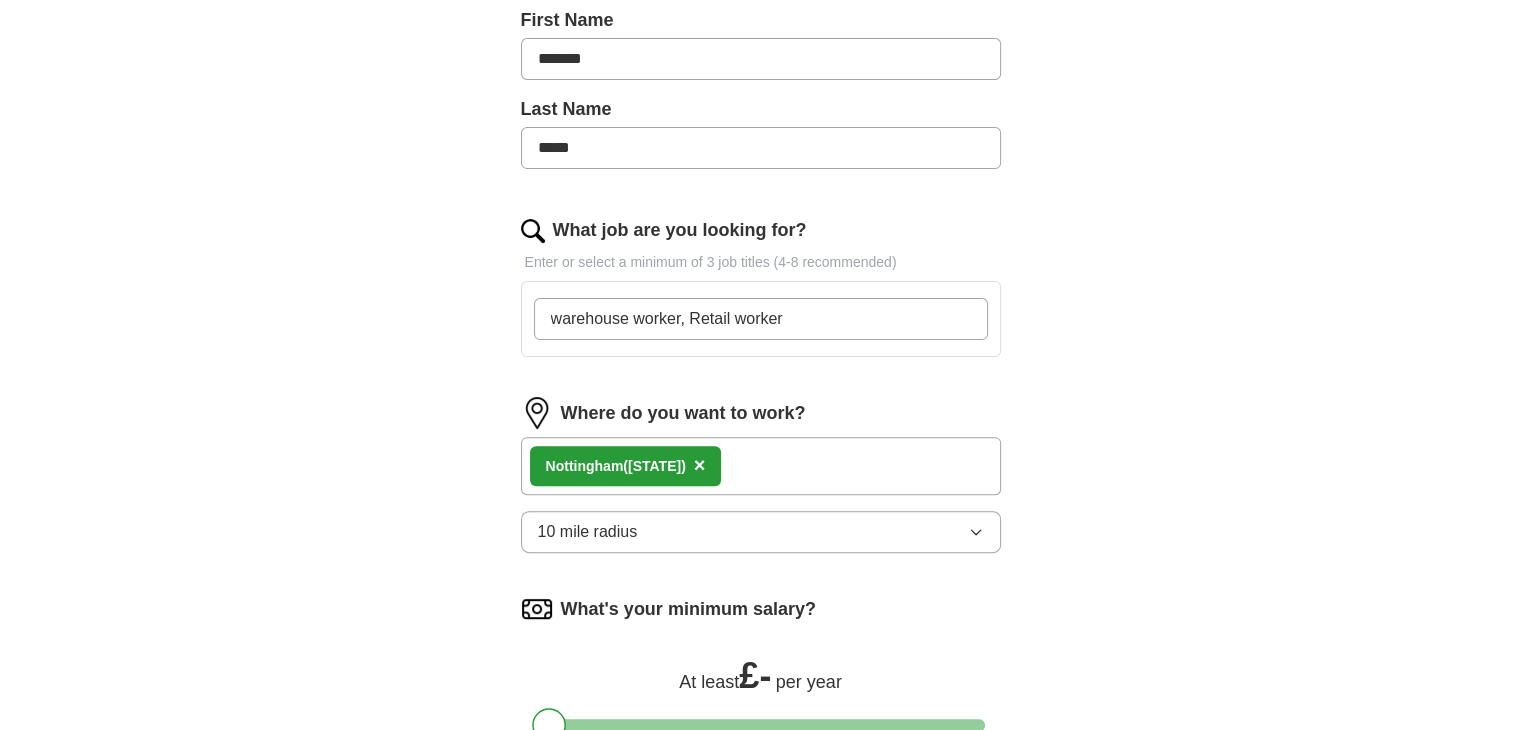 click on "warehouse worker, Retail worker" at bounding box center (761, 319) 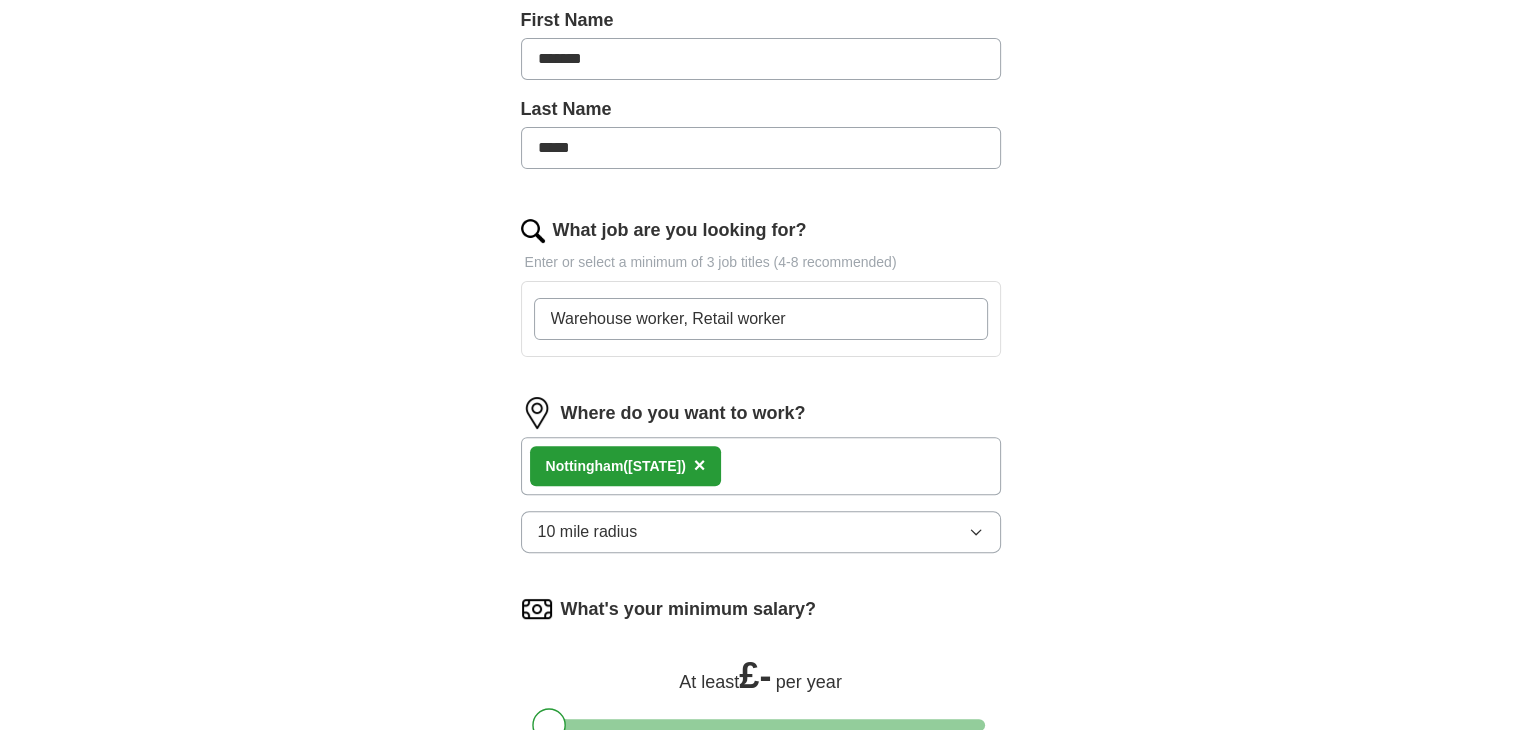 click on "Warehouse worker, Retail worker" at bounding box center (761, 319) 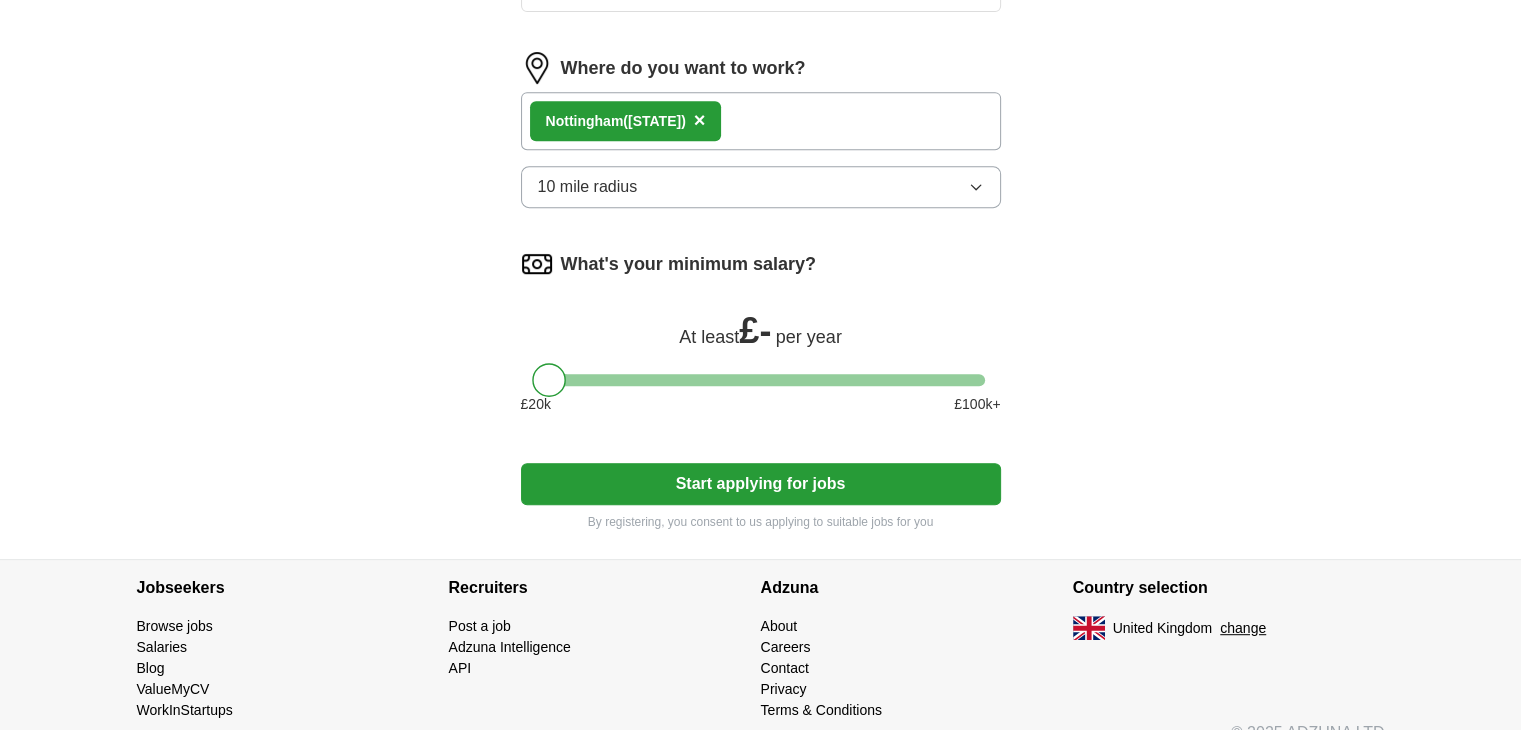 scroll, scrollTop: 890, scrollLeft: 0, axis: vertical 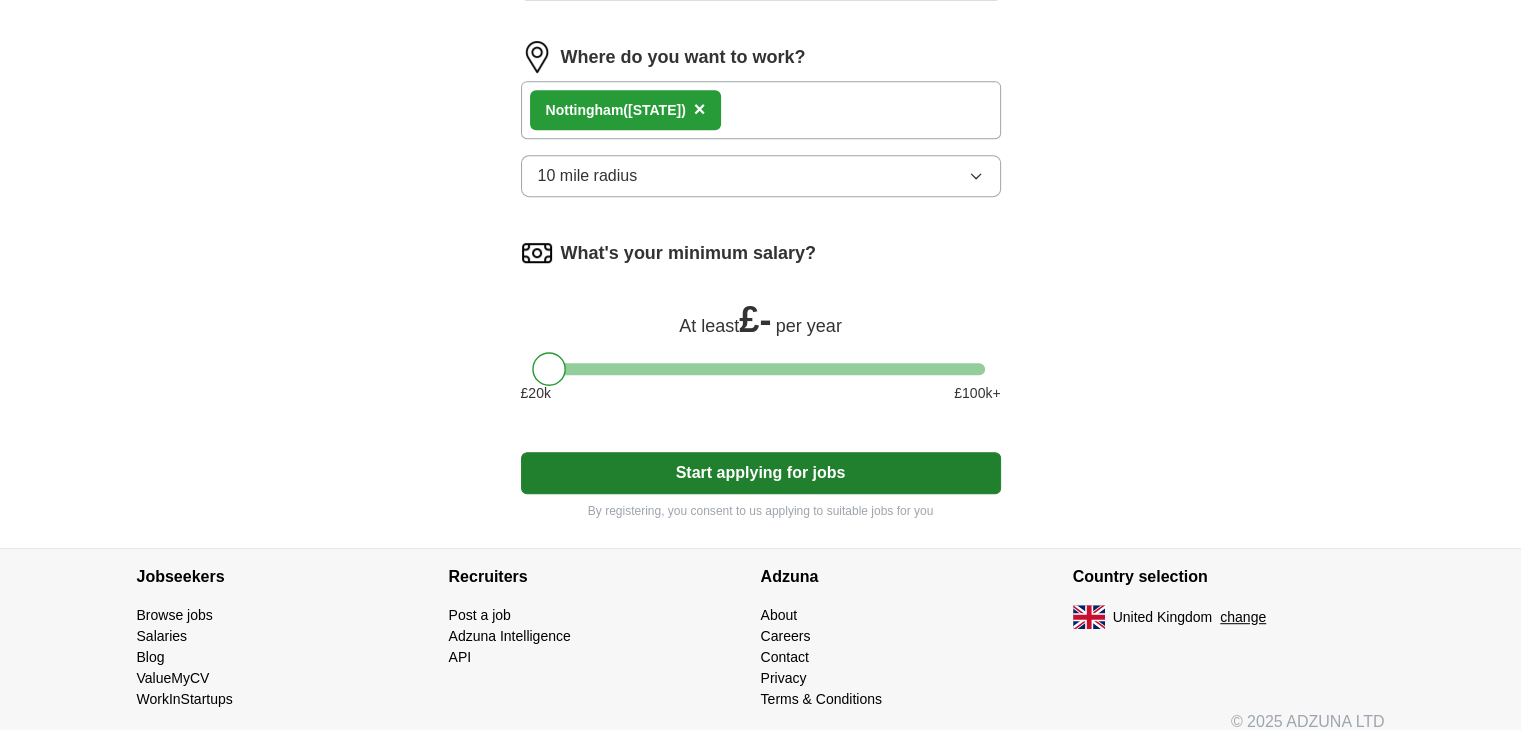 type on "Warehouse worker, Retail worker, Receptionist" 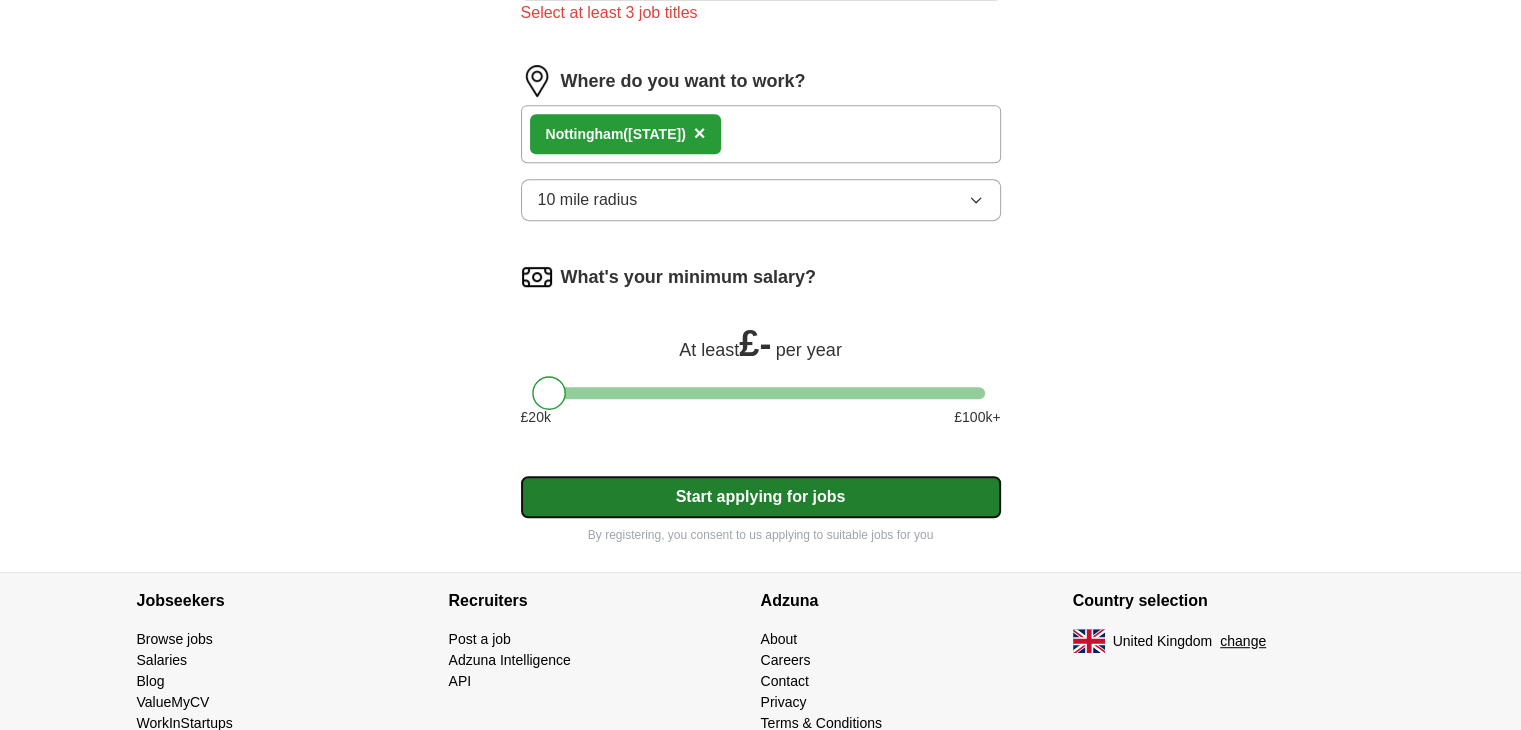click on "Upload a  CV Drag and drop your CV or Choose file By uploading your  CV  you agree to our   T&Cs   and   Privacy Notice . First Name ******* Last Name ***** What job are you looking for? Enter or select a minimum of 3 job titles (4-8 recommended) Warehouse worker, Retail worker, Receptionist Press return to add title Select at least 3 job titles Where do you want to work? No [CITY]  ([STATE]) × 10 mile radius What's your minimum salary? At least  £ -   per year £ 20 k £ 100 k+ Start applying for jobs By registering, you consent to us applying to suitable jobs for you" at bounding box center (761, -37) 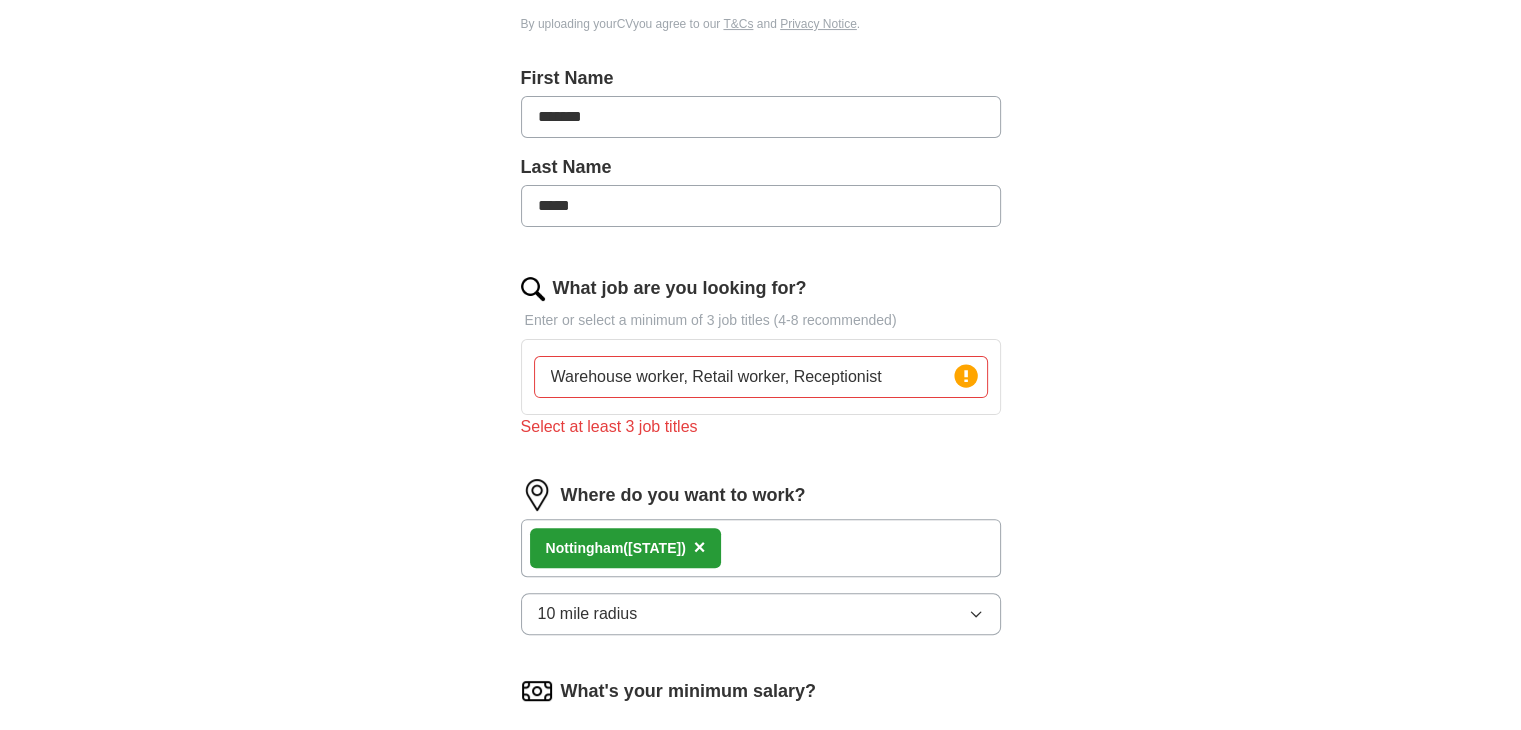 scroll, scrollTop: 476, scrollLeft: 0, axis: vertical 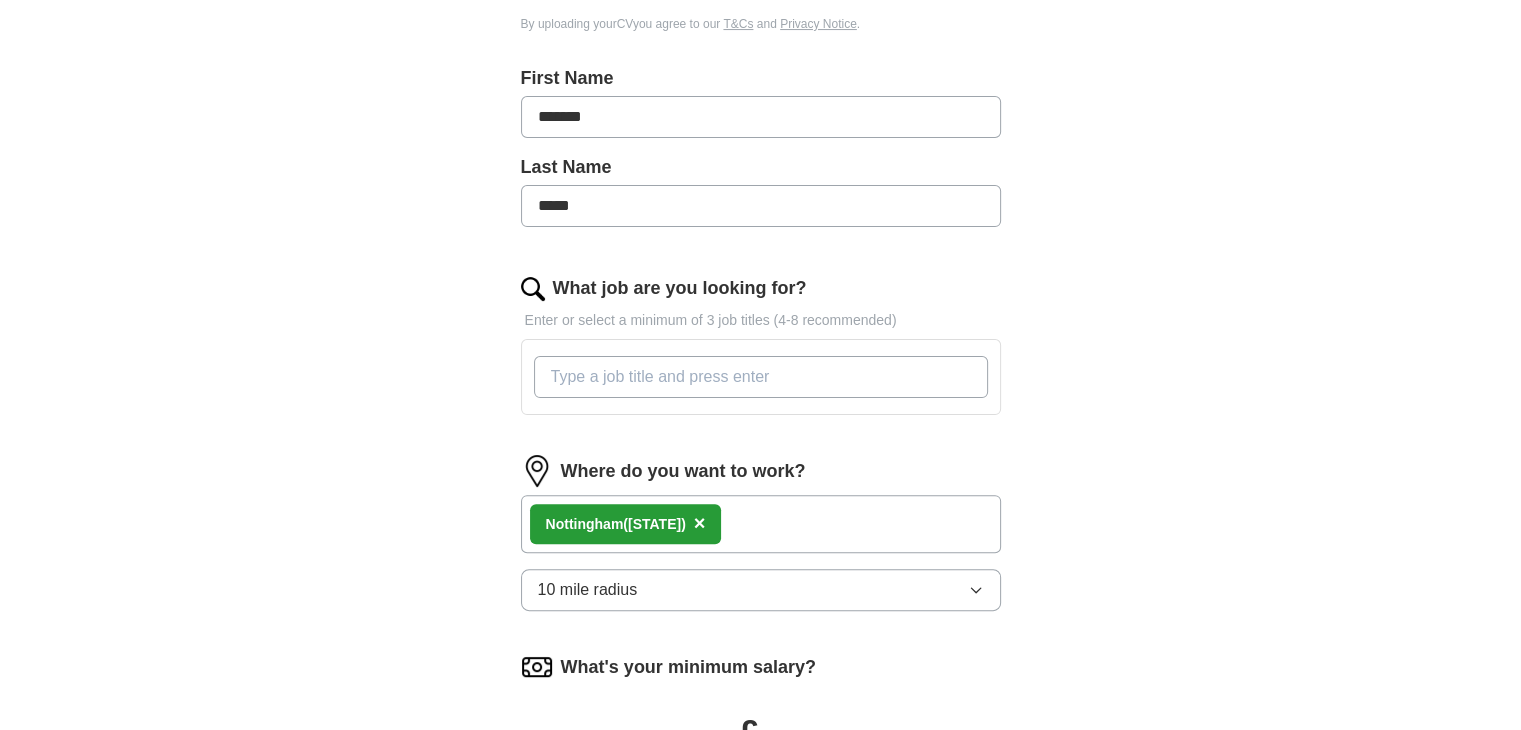 click on "What job are you looking for?" at bounding box center (761, 377) 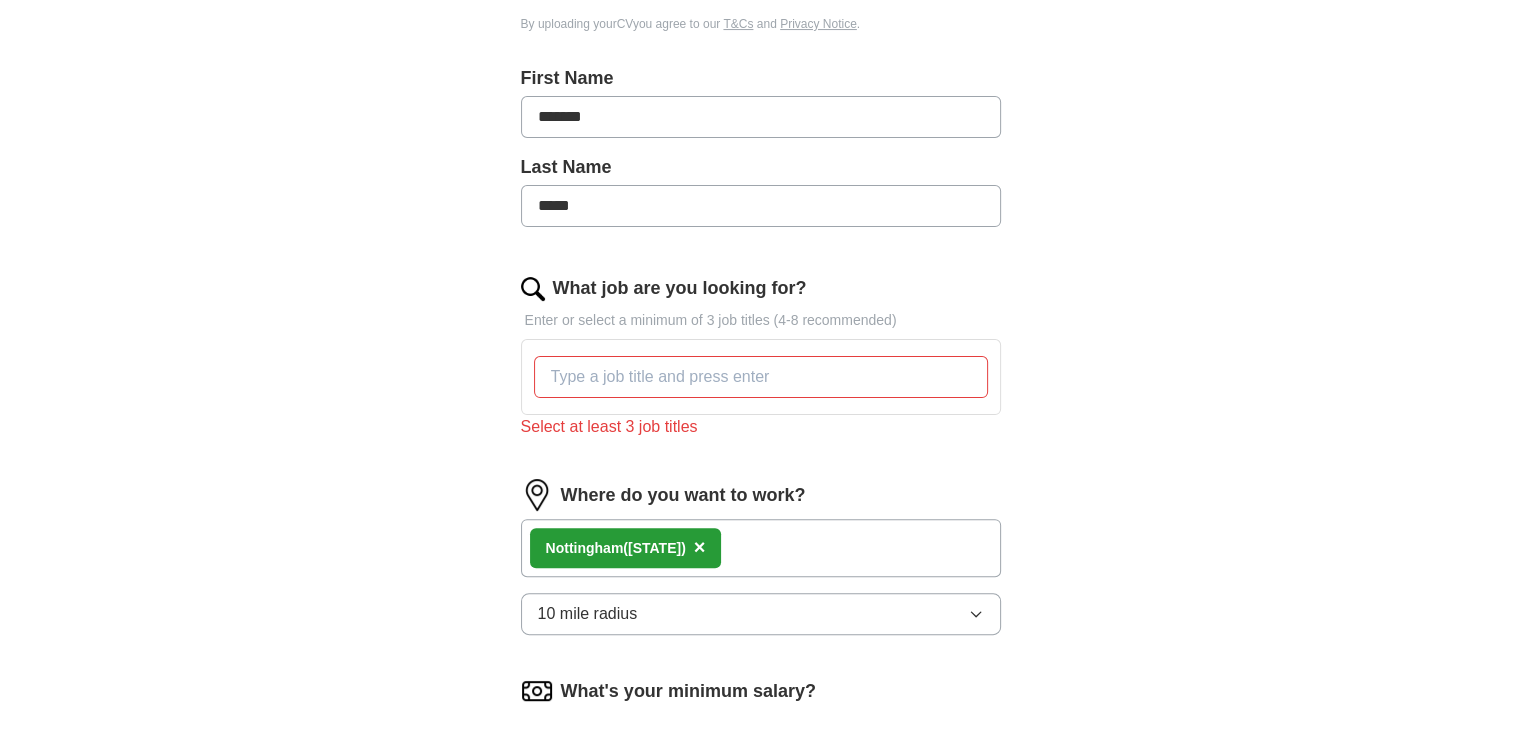 click on "Enter or select a minimum of 3 job titles (4-8 recommended)" at bounding box center (761, 320) 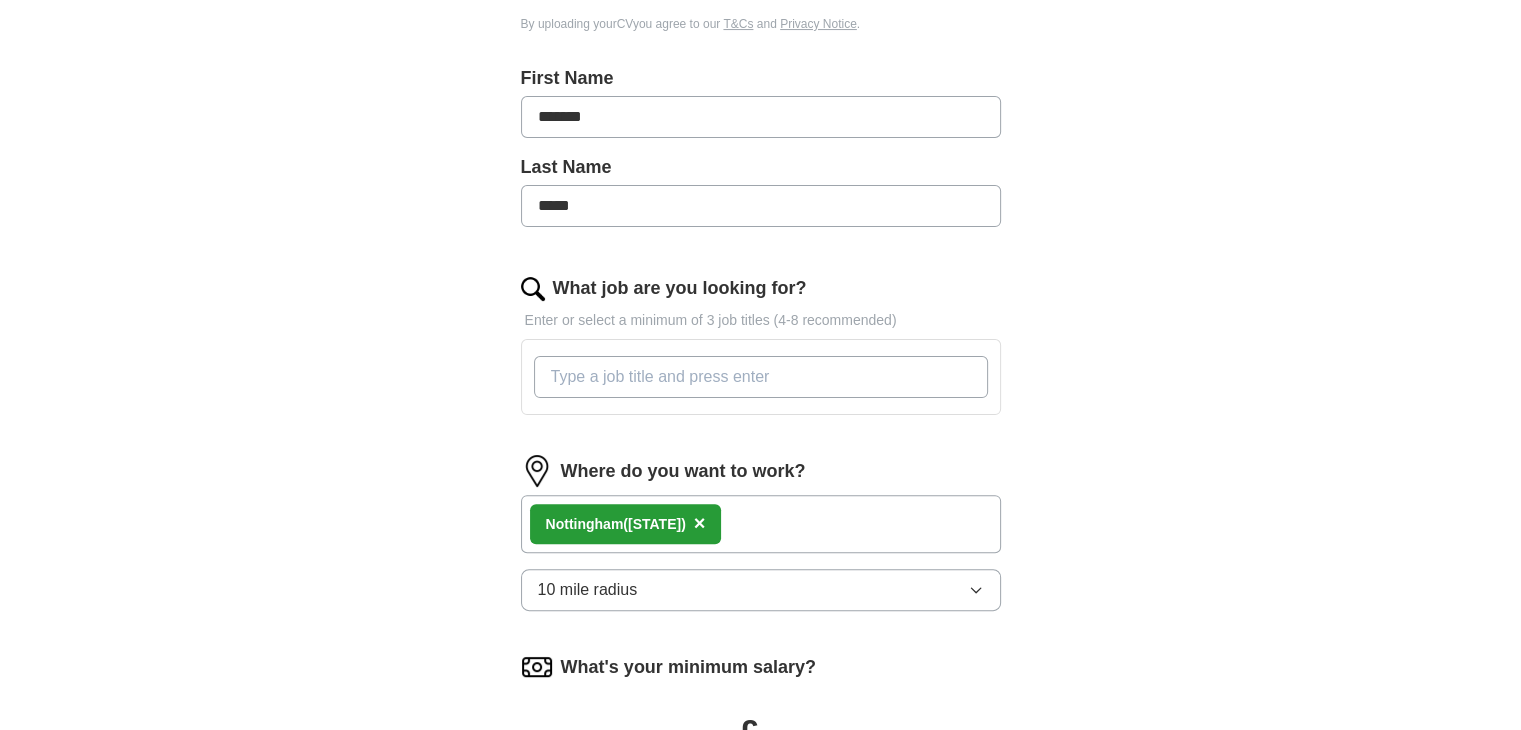 click on "What job are you looking for?" at bounding box center [761, 377] 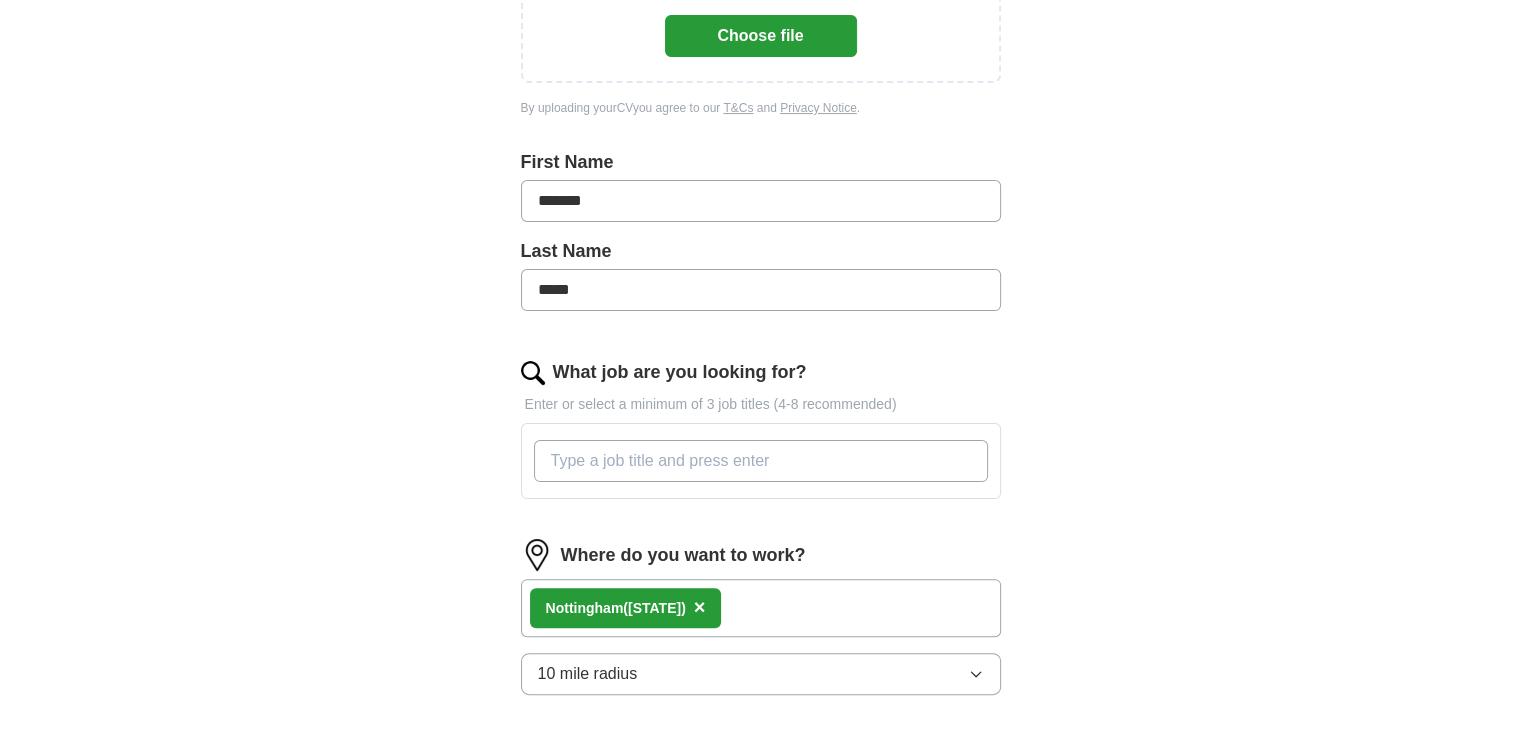 scroll, scrollTop: 388, scrollLeft: 0, axis: vertical 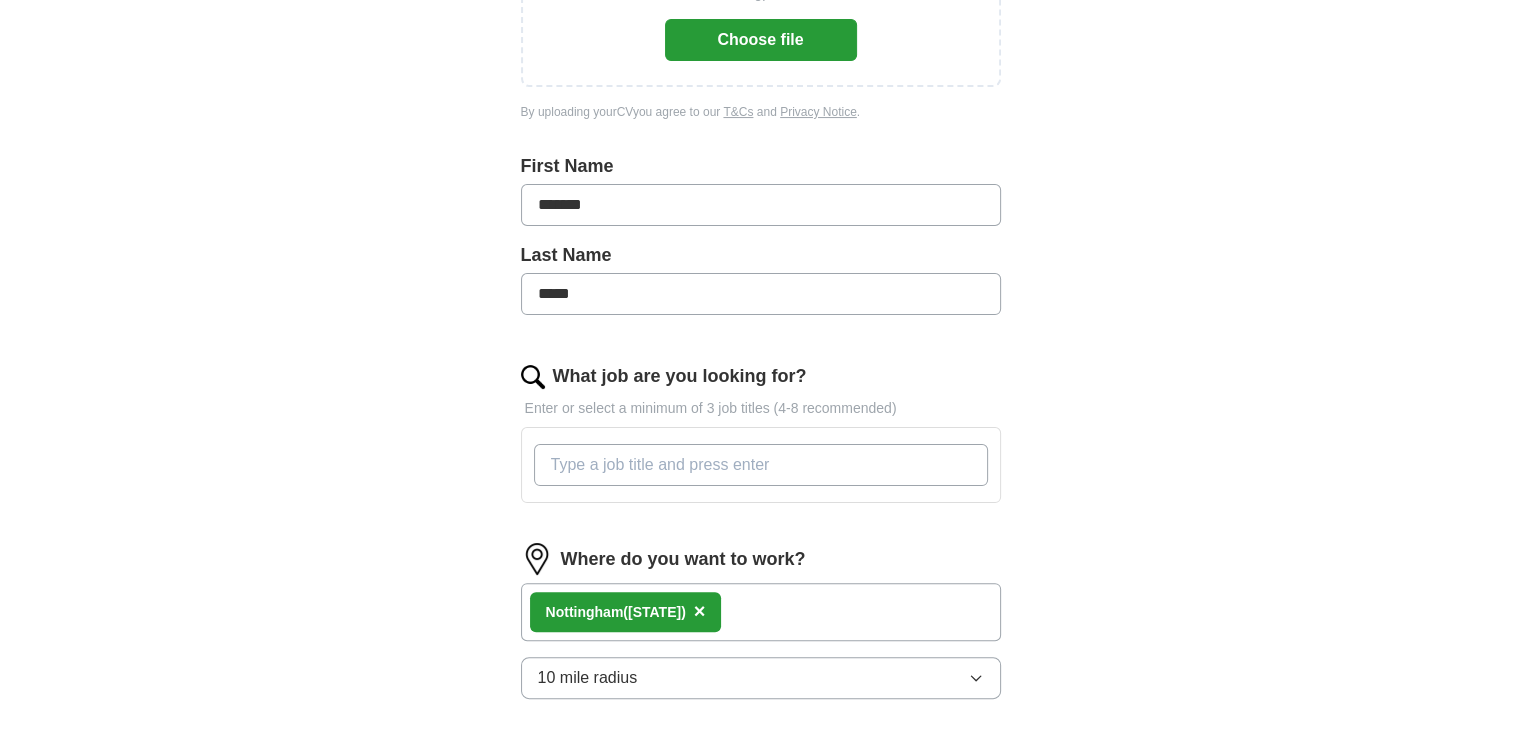 paste on "Warehouse worker, Retail worker, Receptionist" 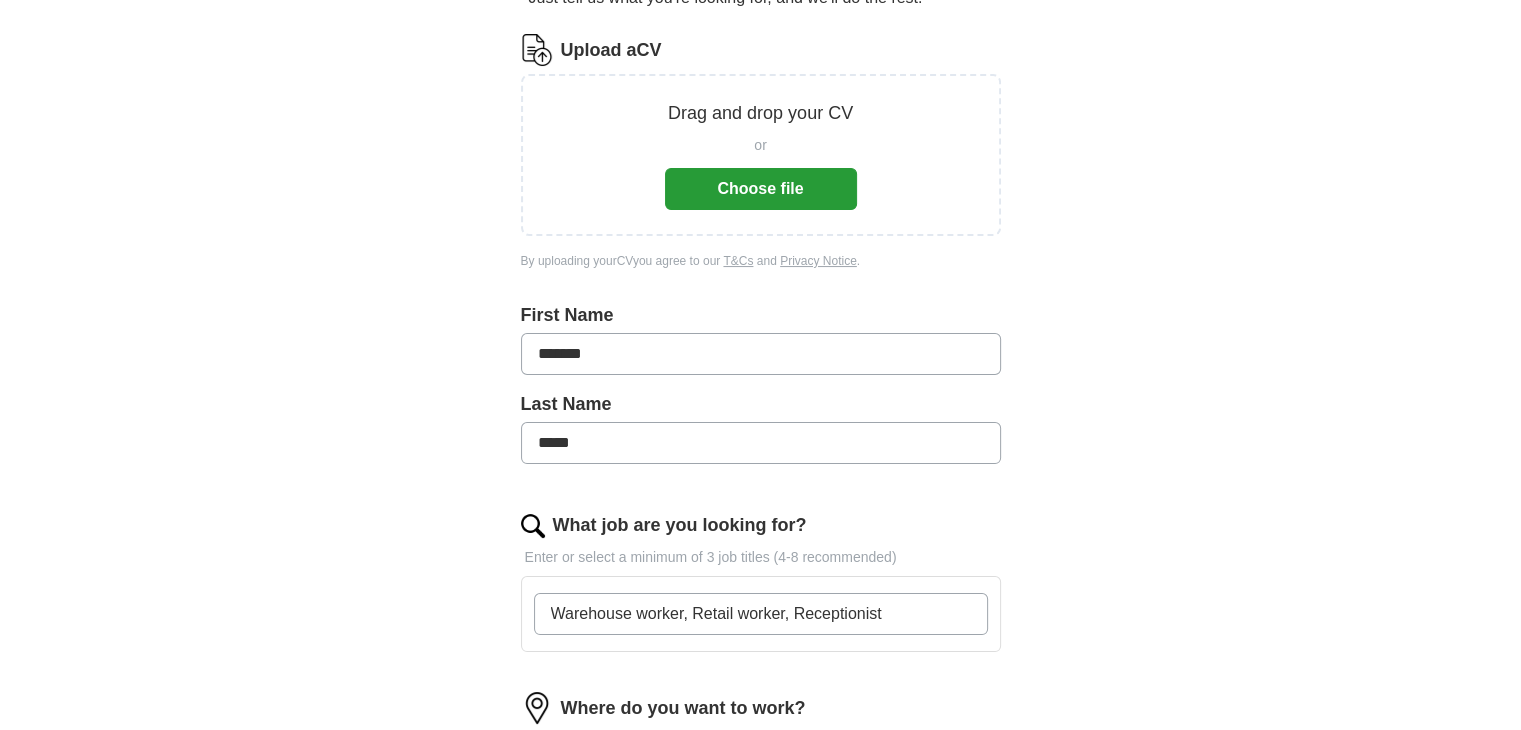 scroll, scrollTop: 0, scrollLeft: 0, axis: both 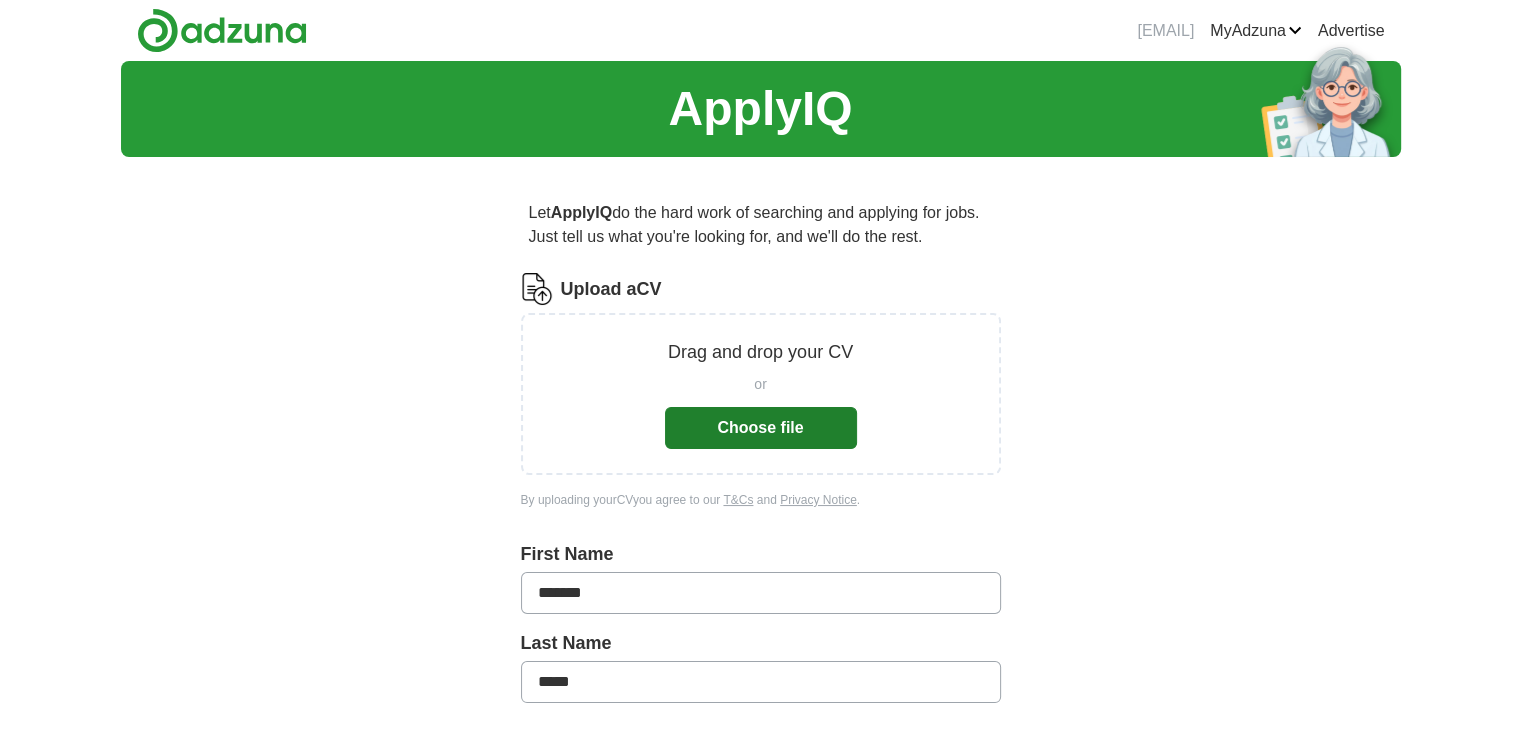 type on "Warehouse worker, Retail worker, Receptionist" 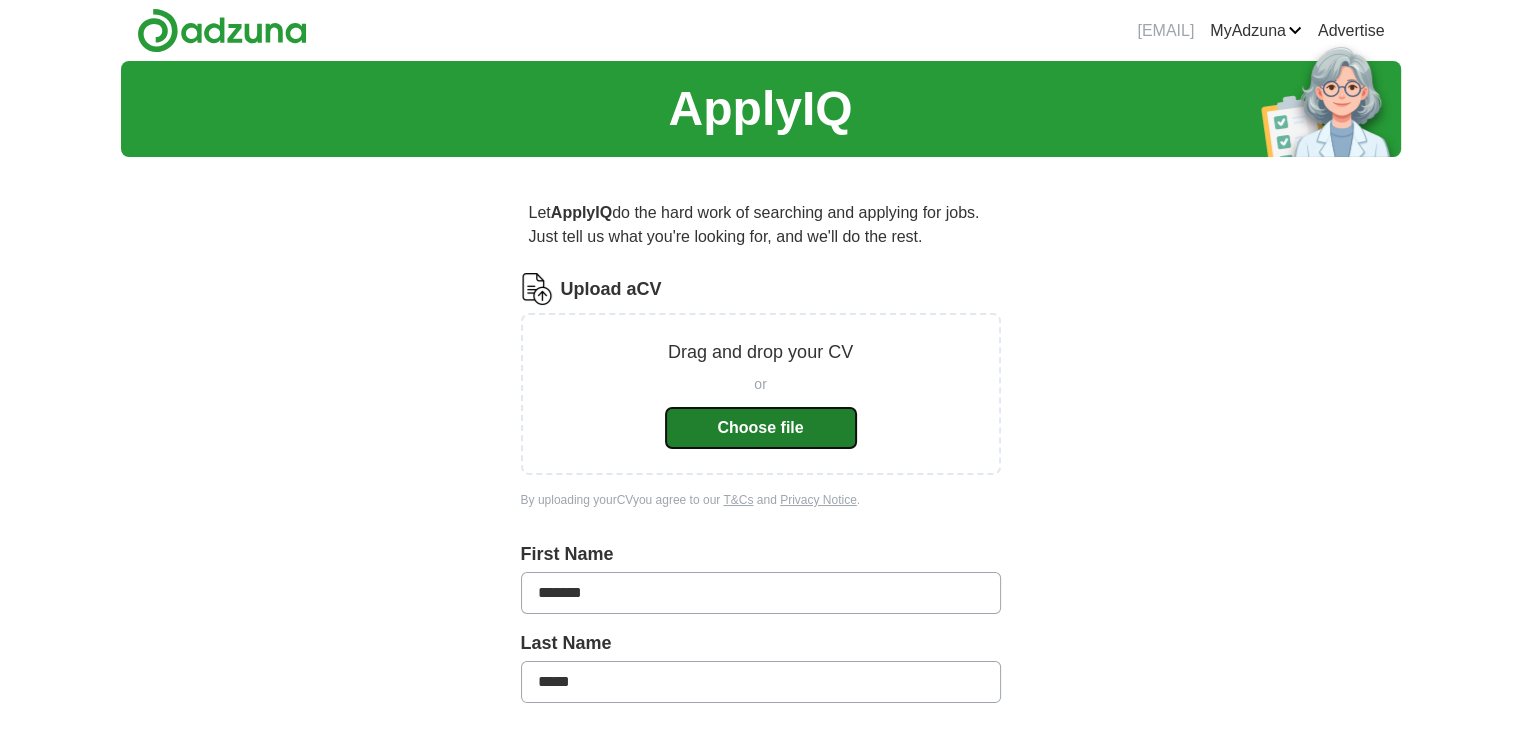 click on "Choose file" at bounding box center (761, 428) 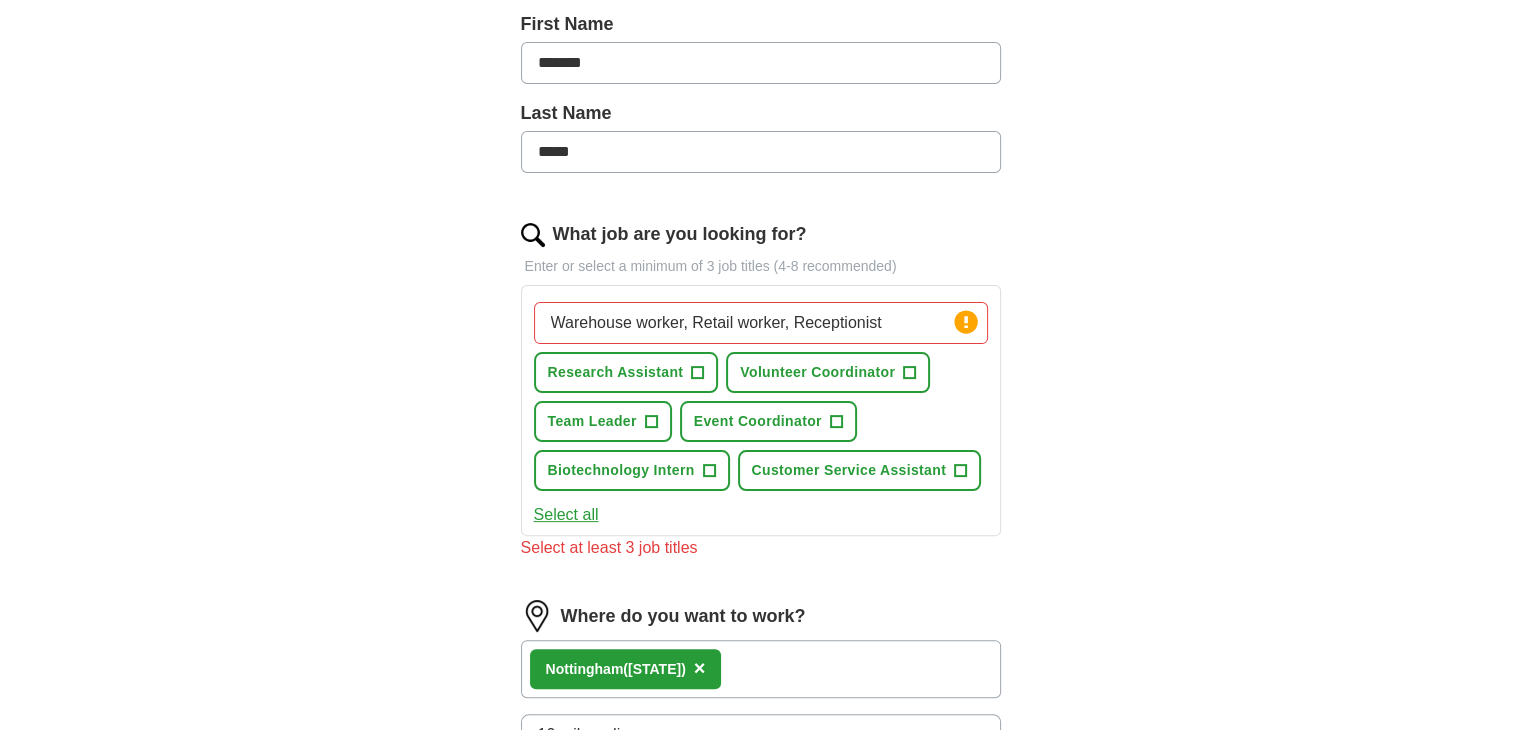 scroll, scrollTop: 1024, scrollLeft: 0, axis: vertical 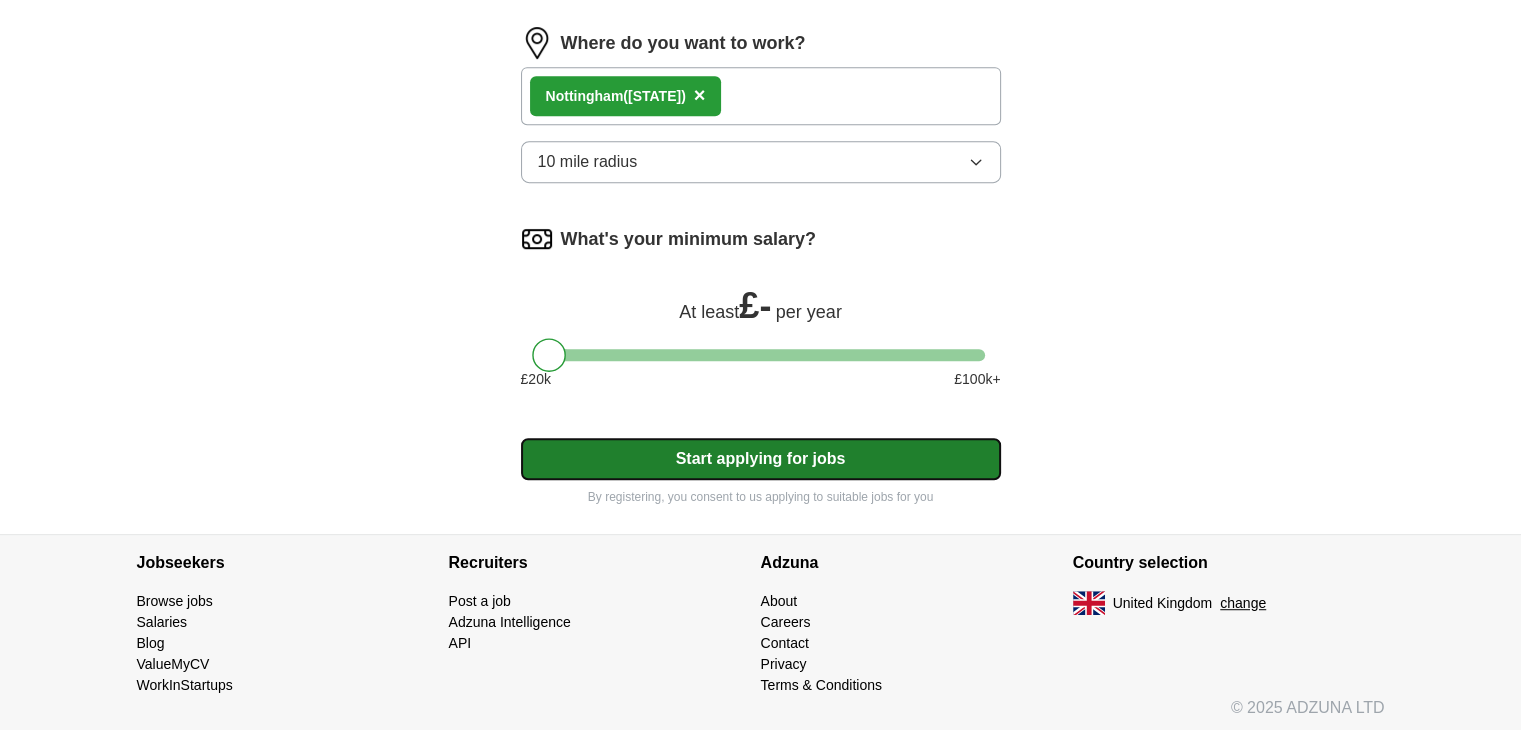 click on "Start applying for jobs" at bounding box center (761, 459) 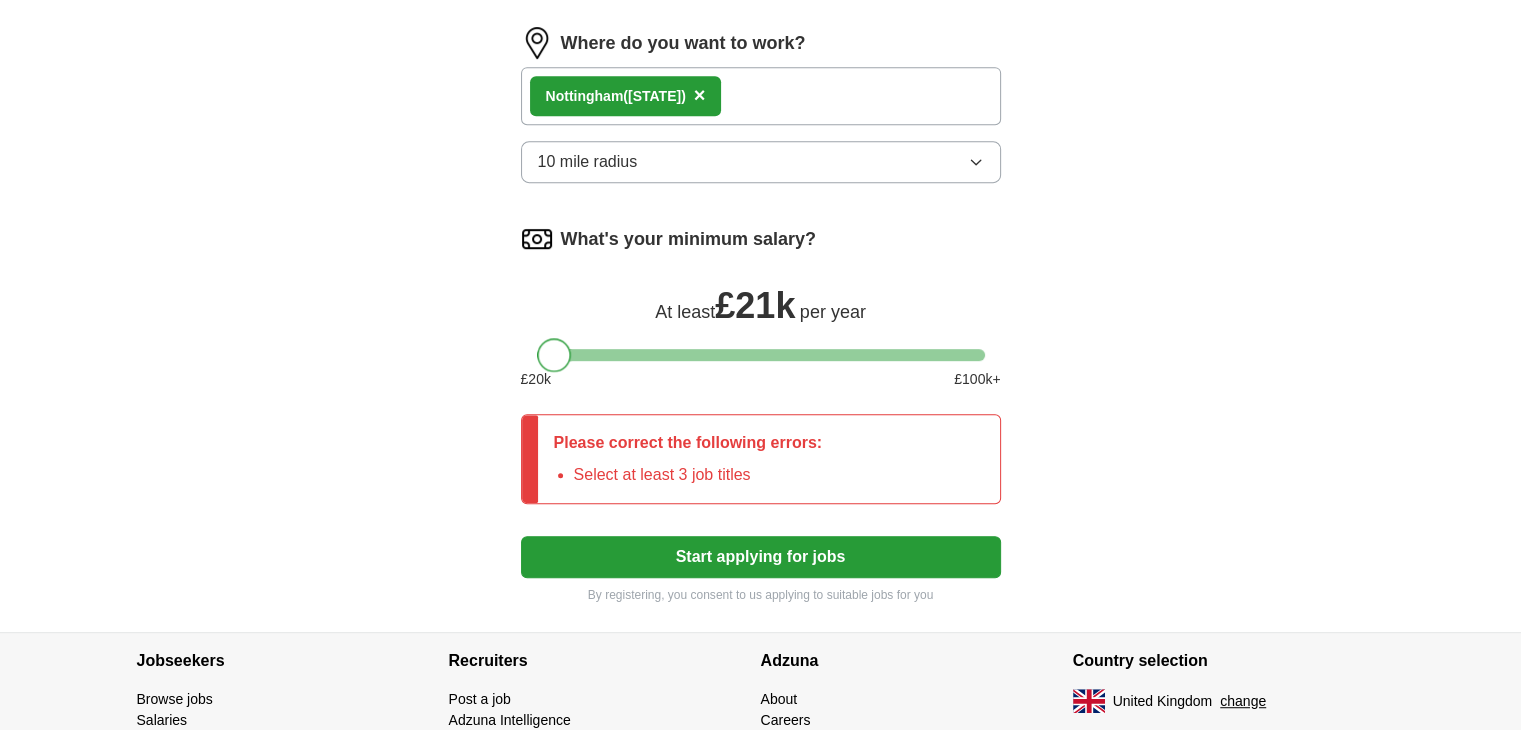 click at bounding box center (554, 355) 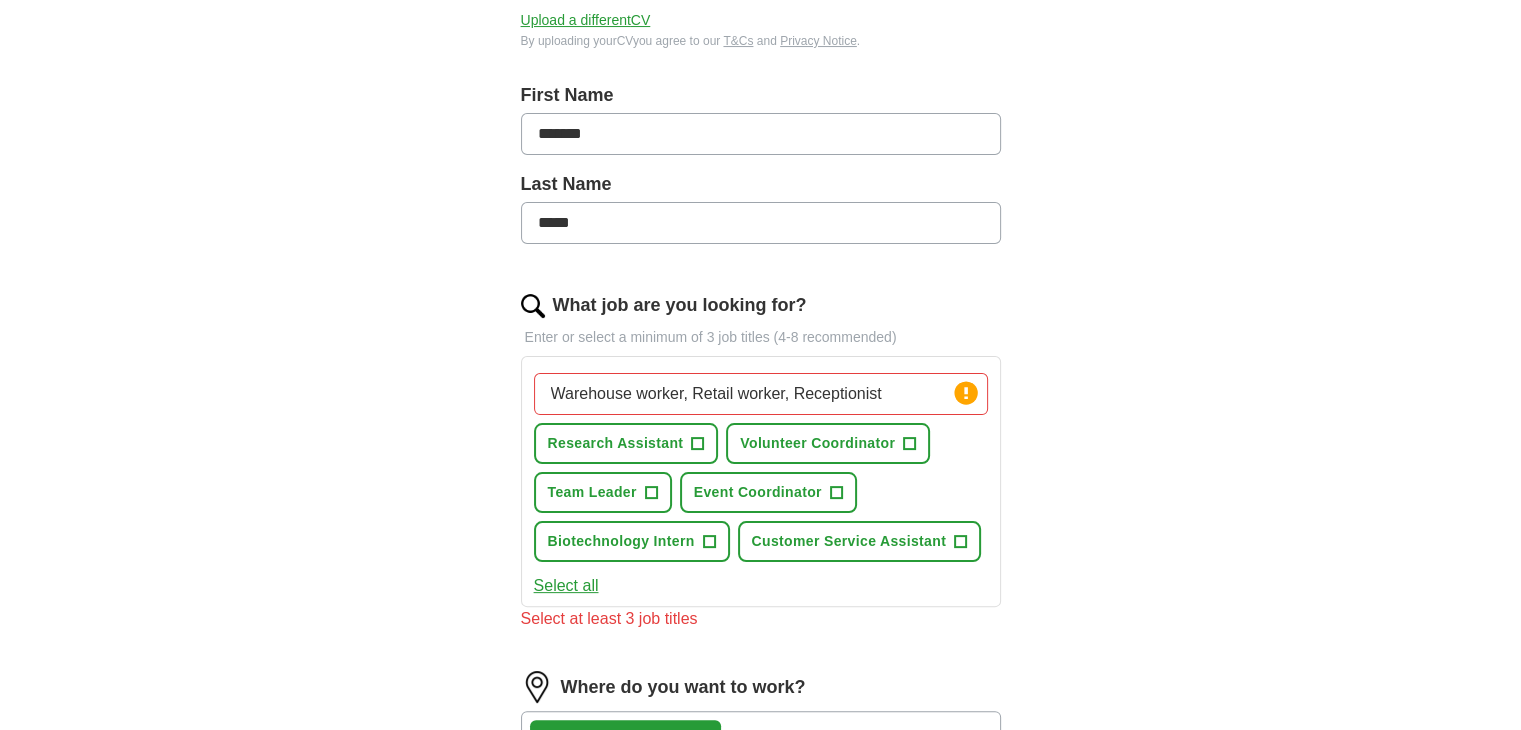 scroll, scrollTop: 375, scrollLeft: 0, axis: vertical 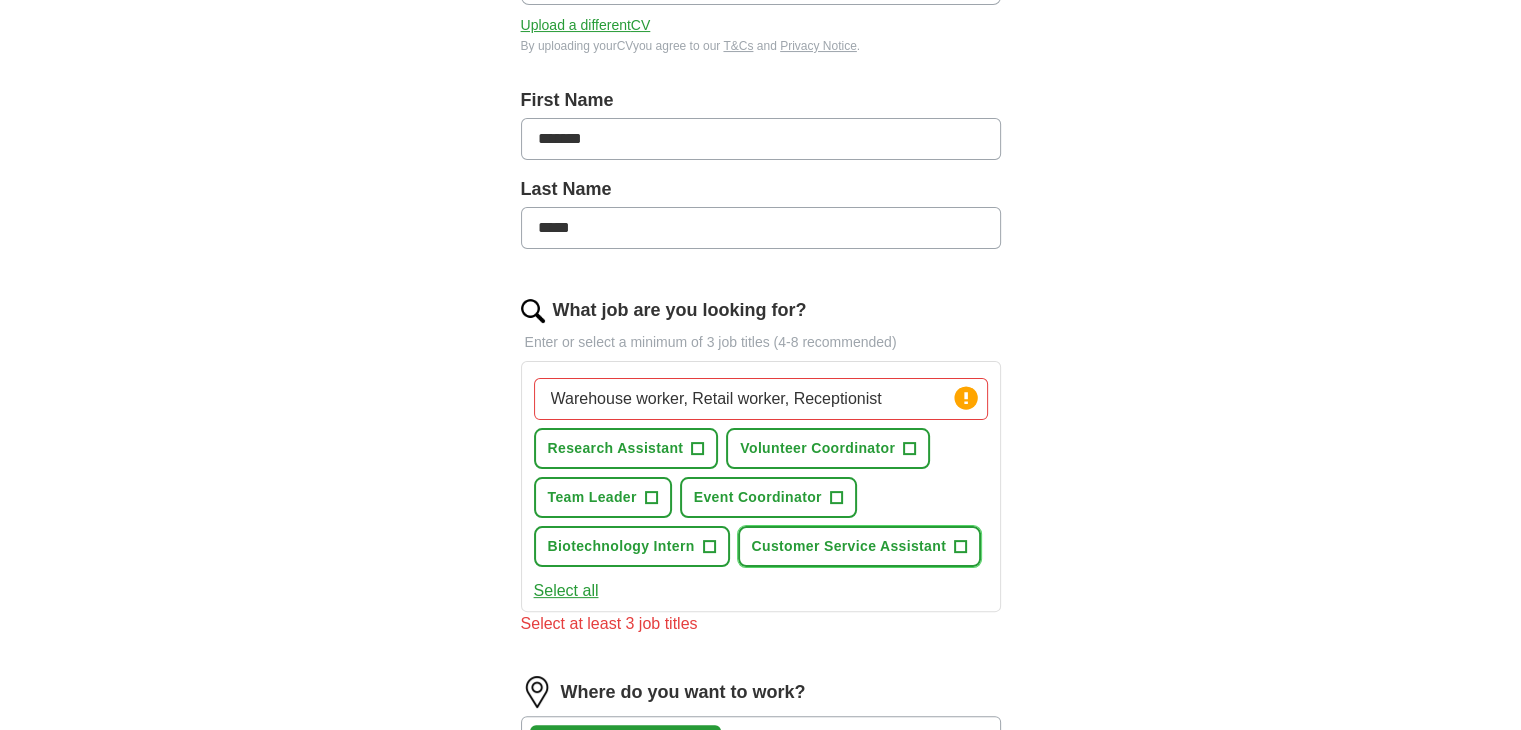 click on "+" at bounding box center (961, 547) 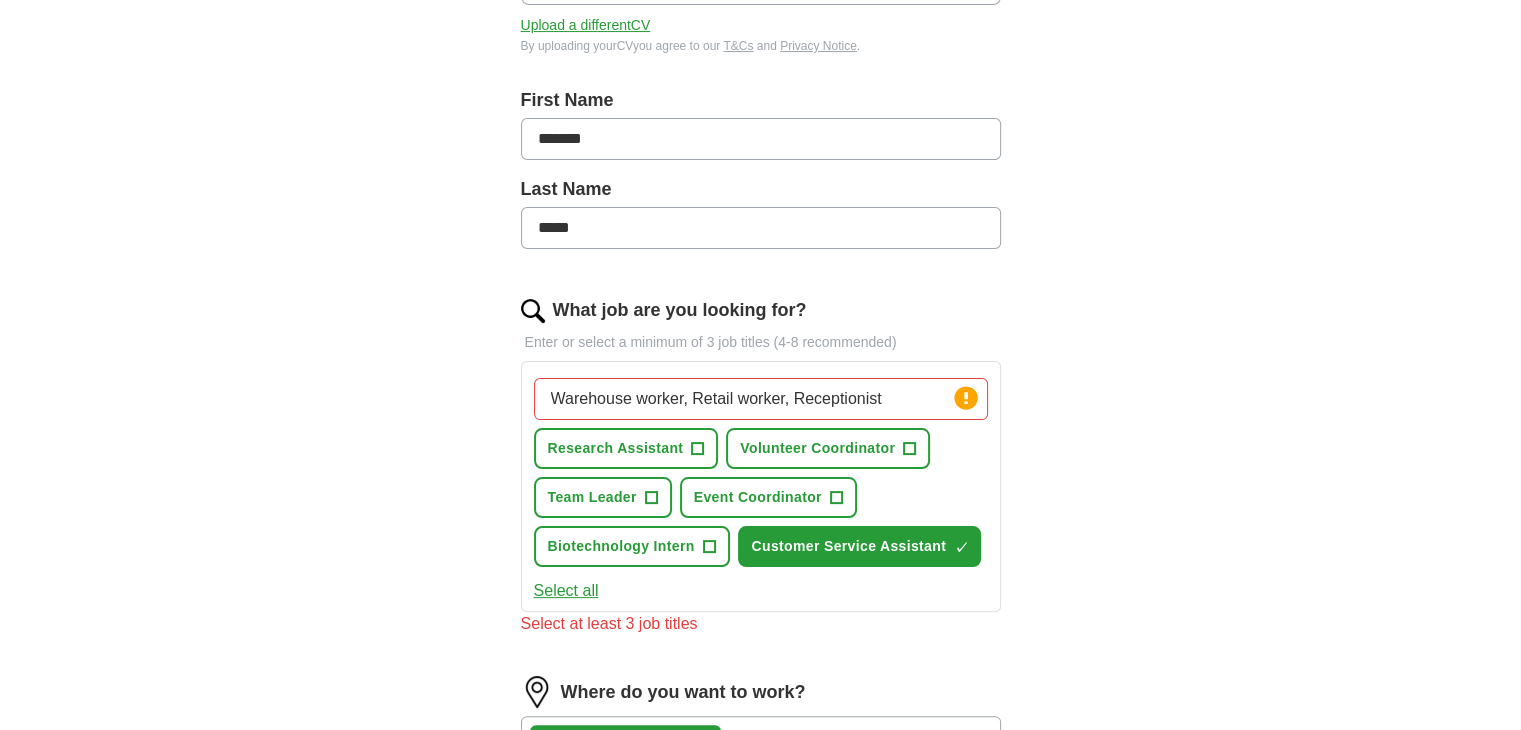 click on "Select all" at bounding box center (566, 591) 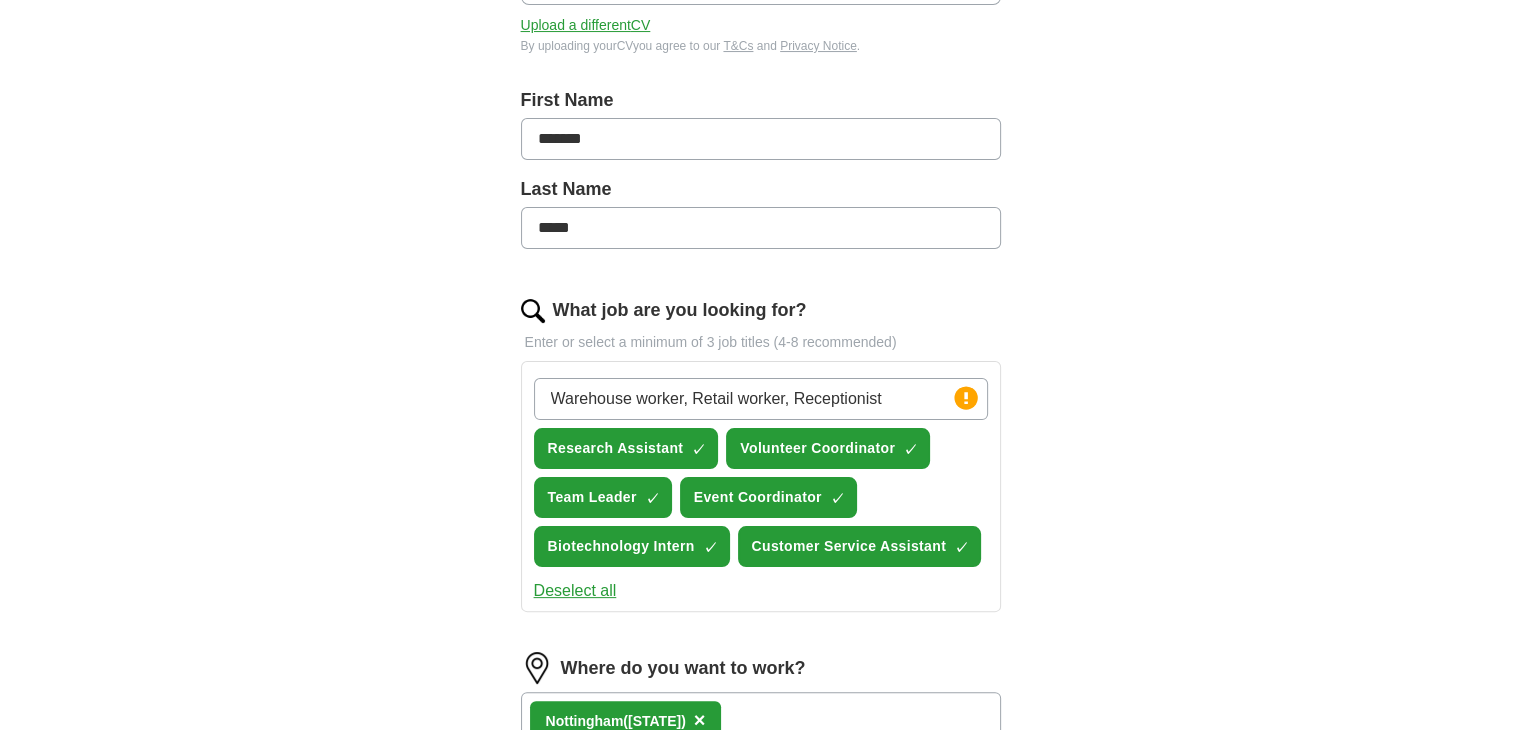 click on "Deselect all" at bounding box center (575, 591) 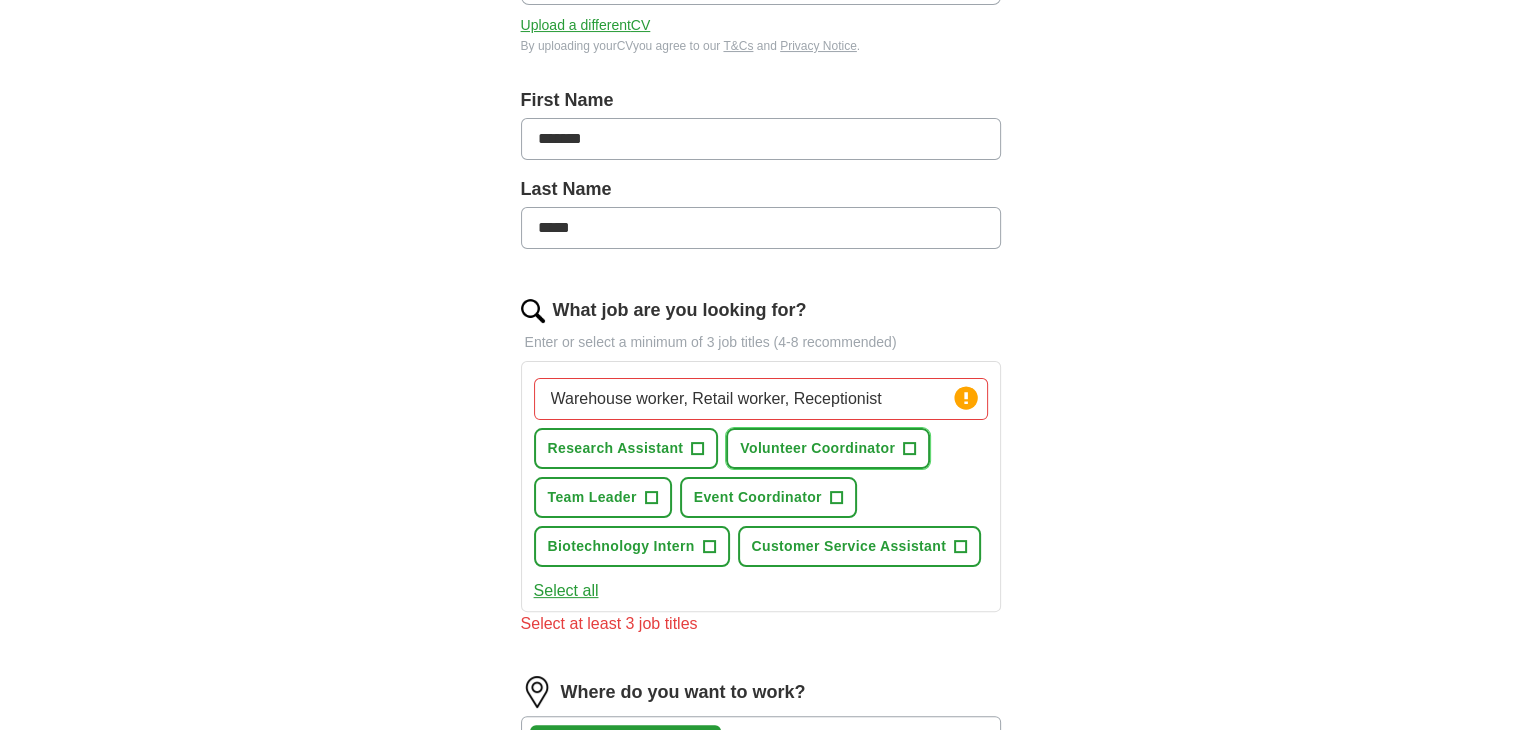 click on "Volunteer Coordinator" at bounding box center (817, 448) 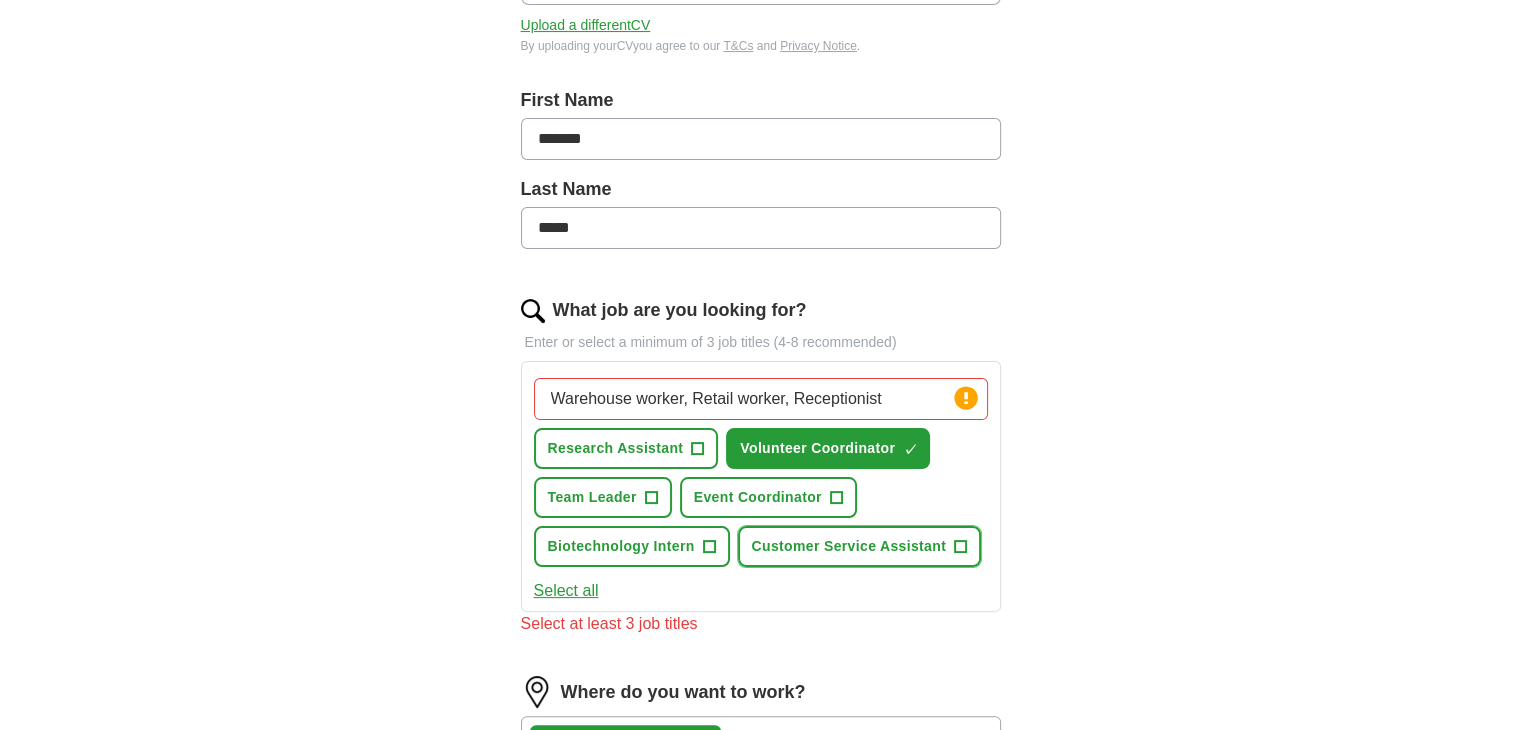 click on "Customer Service Assistant" at bounding box center (849, 546) 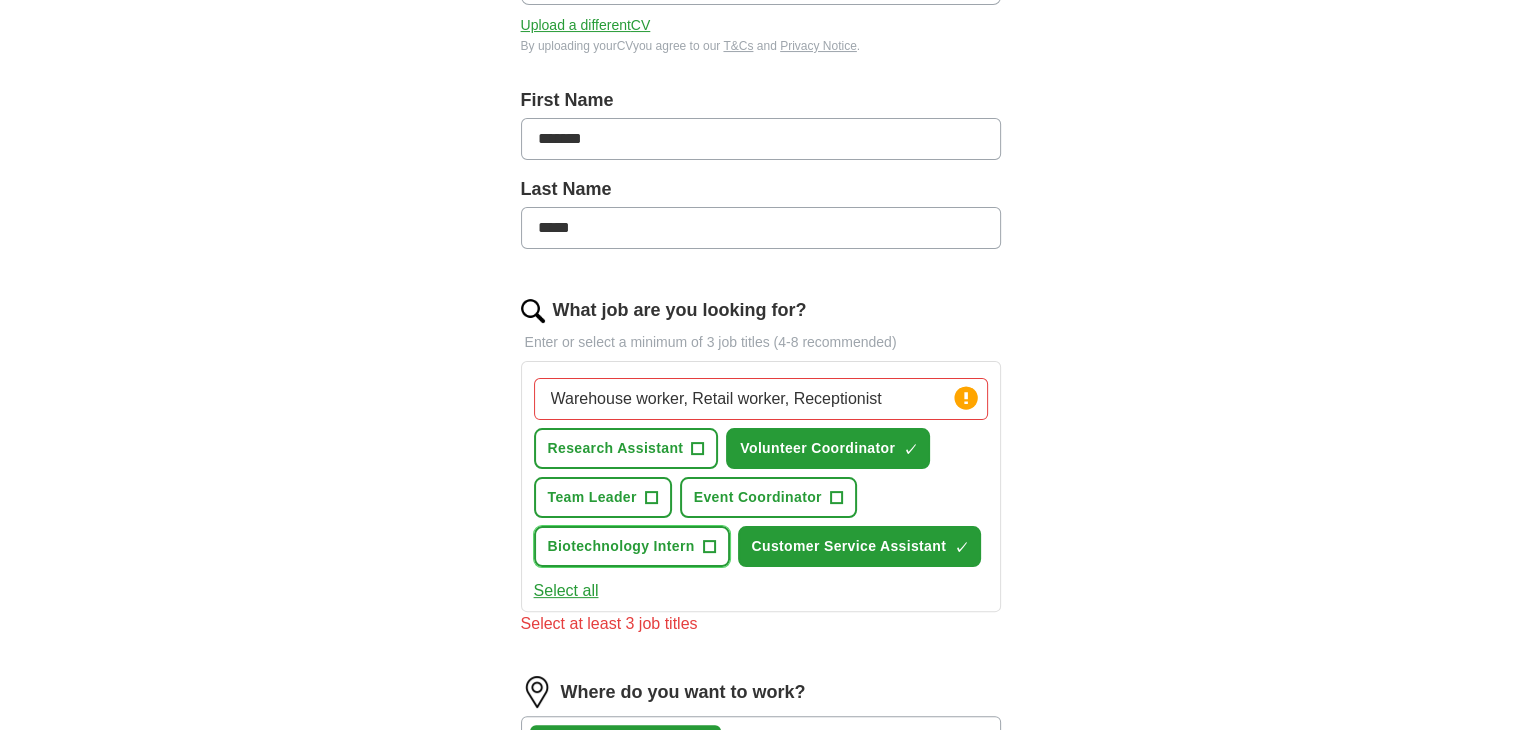 click on "Biotechnology Intern" at bounding box center (621, 546) 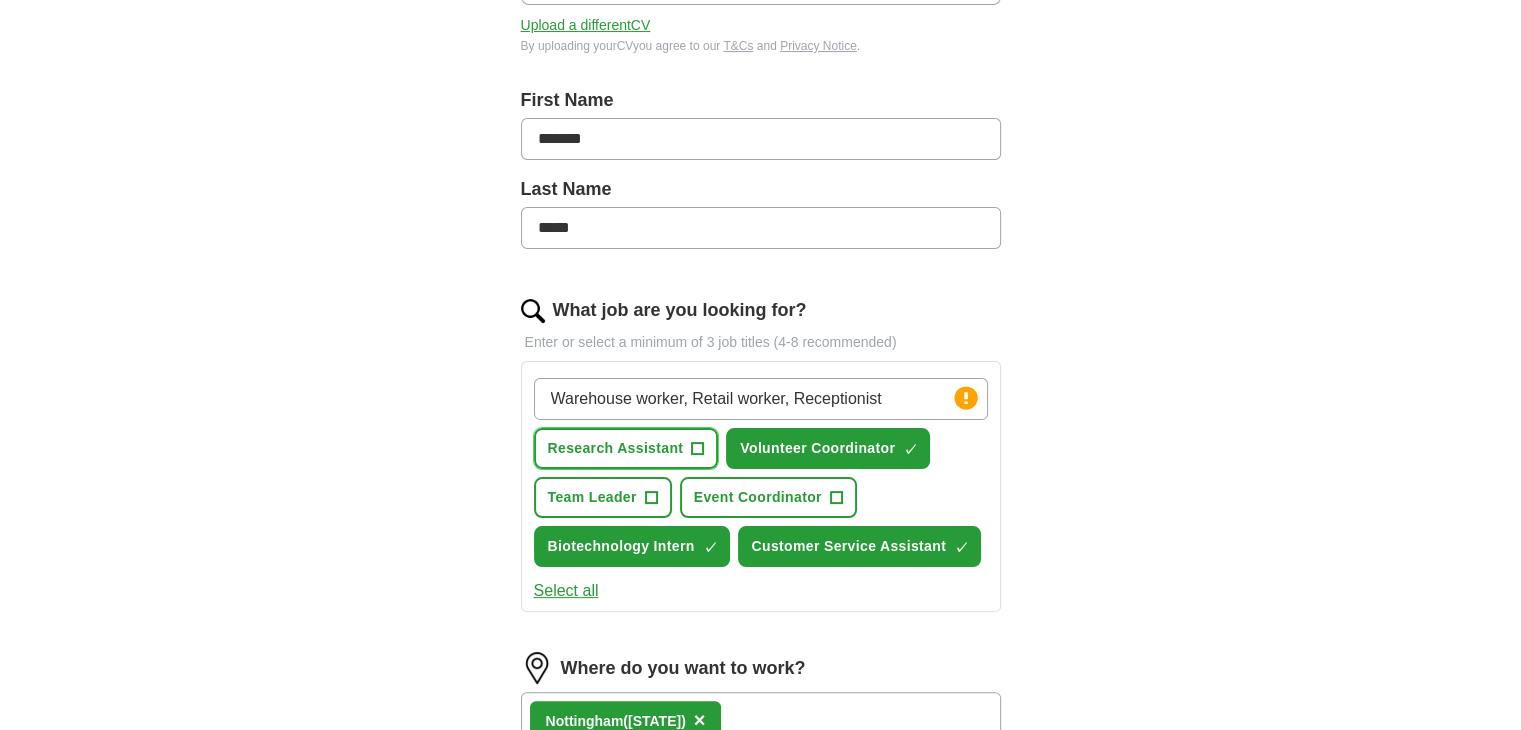click on "Research Assistant" at bounding box center (616, 448) 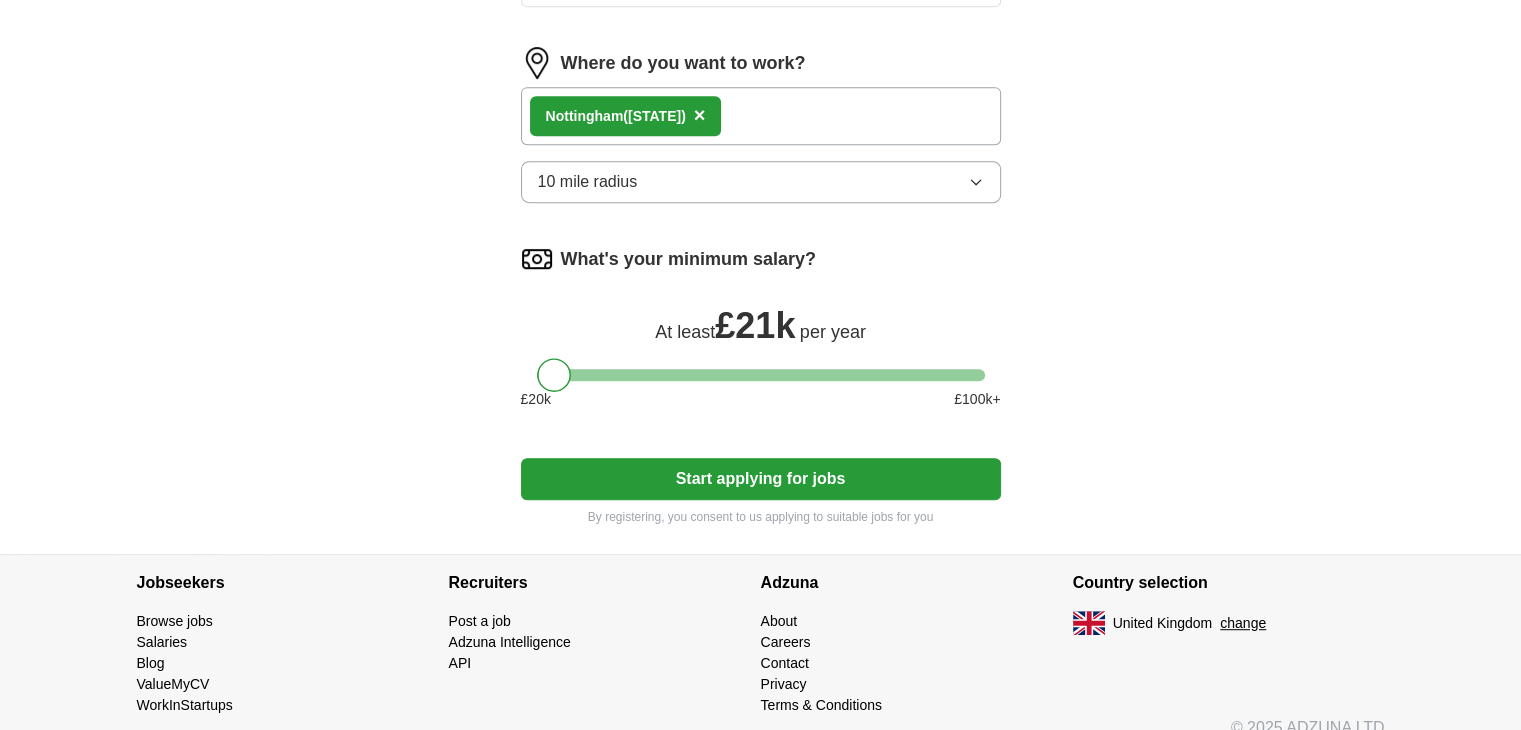 scroll, scrollTop: 1000, scrollLeft: 0, axis: vertical 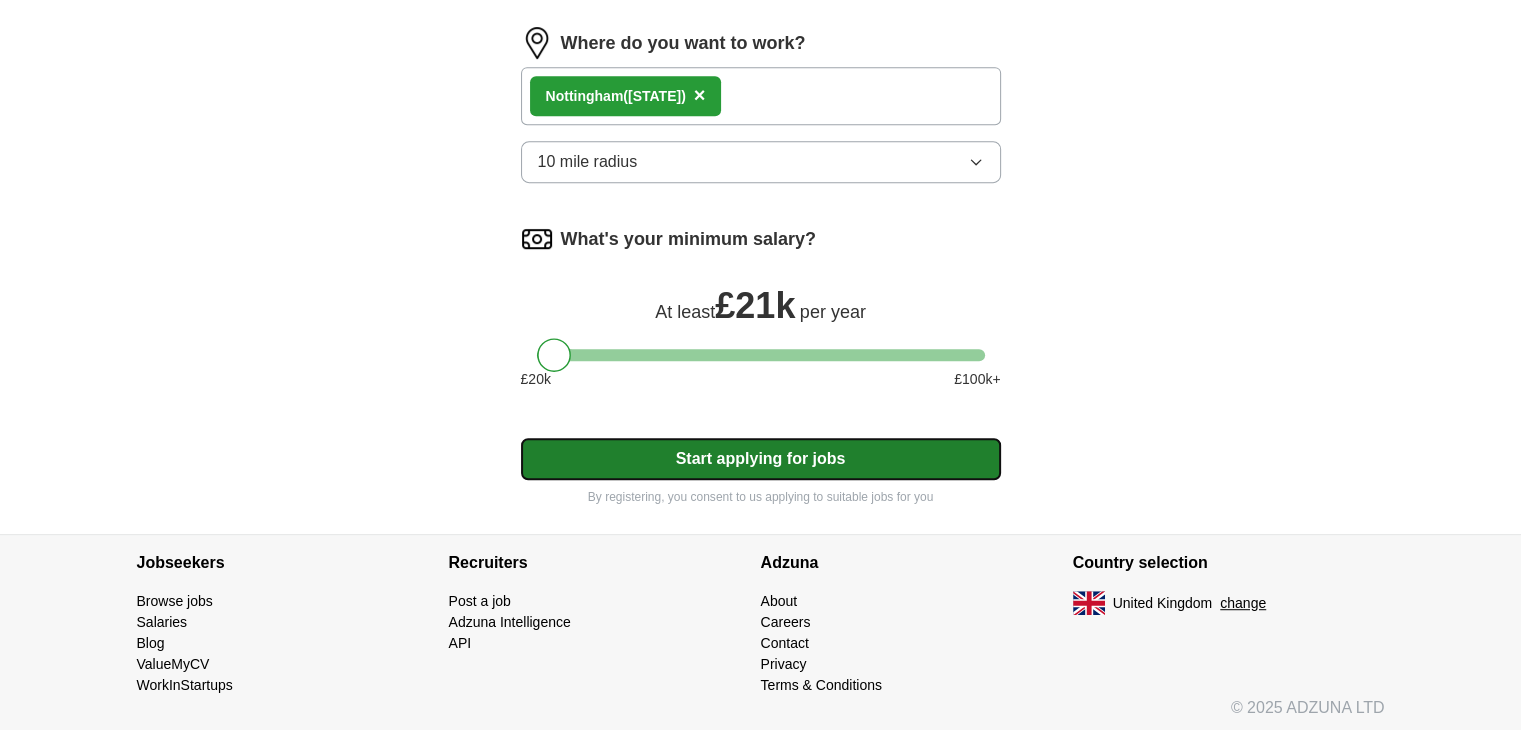 click on "Start applying for jobs" at bounding box center (761, 459) 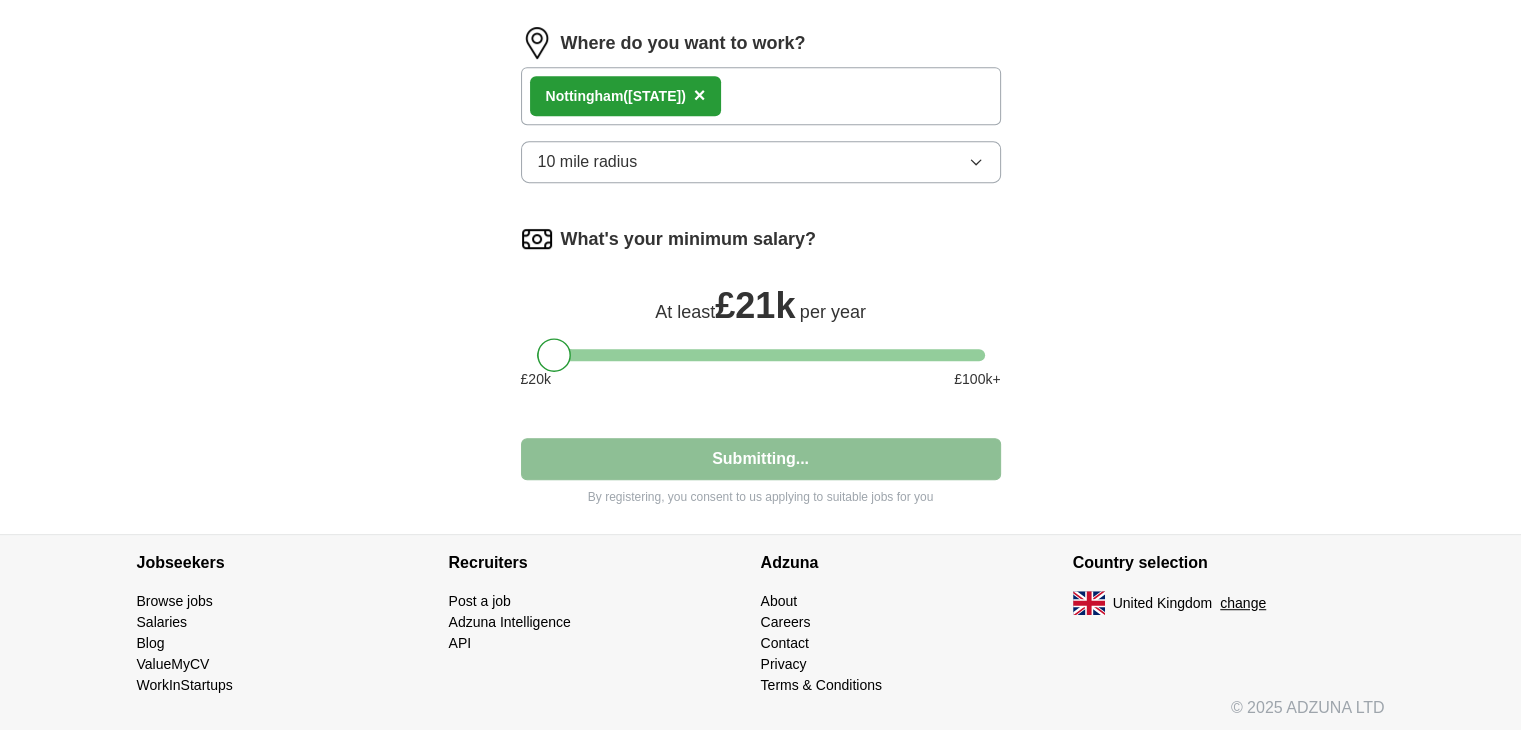 select on "**" 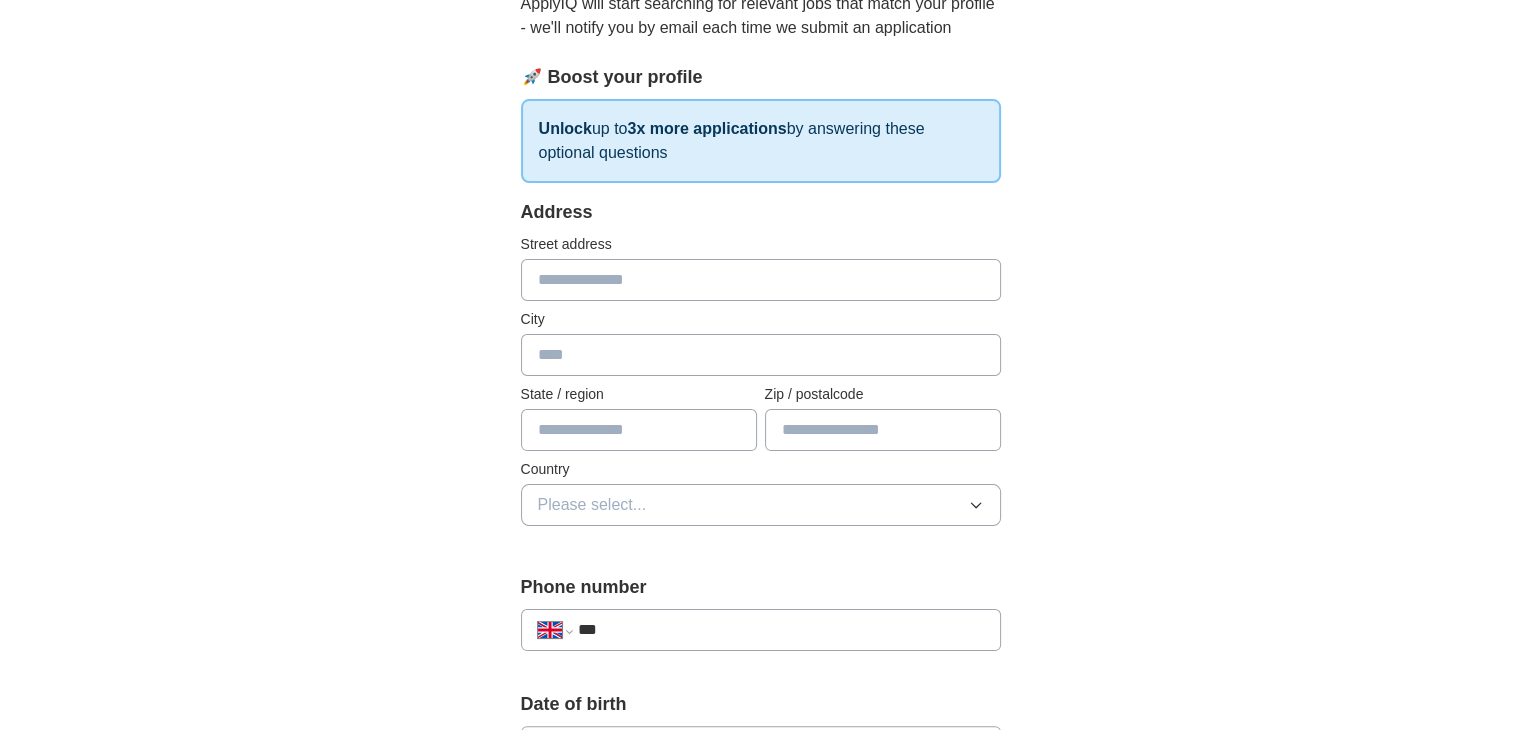 scroll, scrollTop: 0, scrollLeft: 0, axis: both 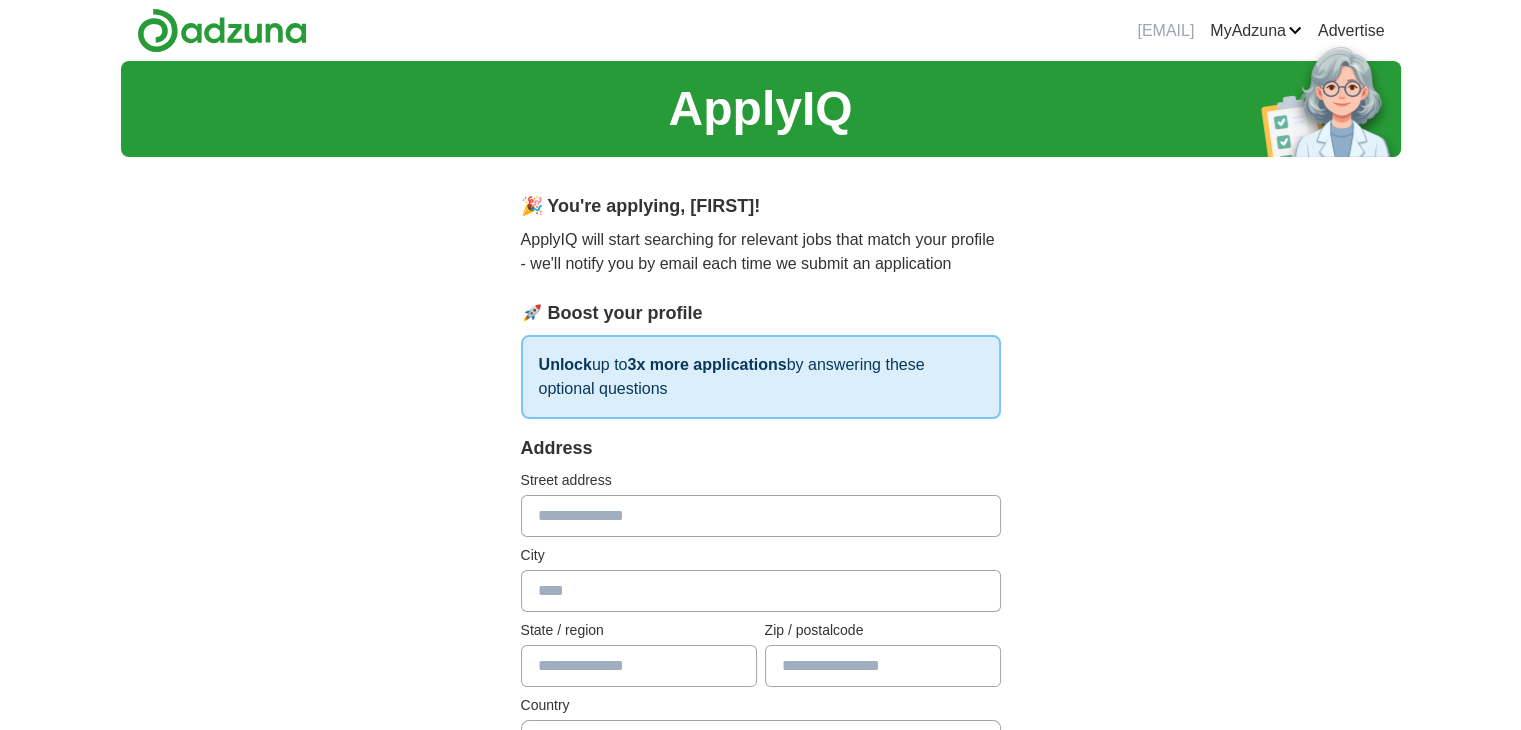 click at bounding box center [761, 516] 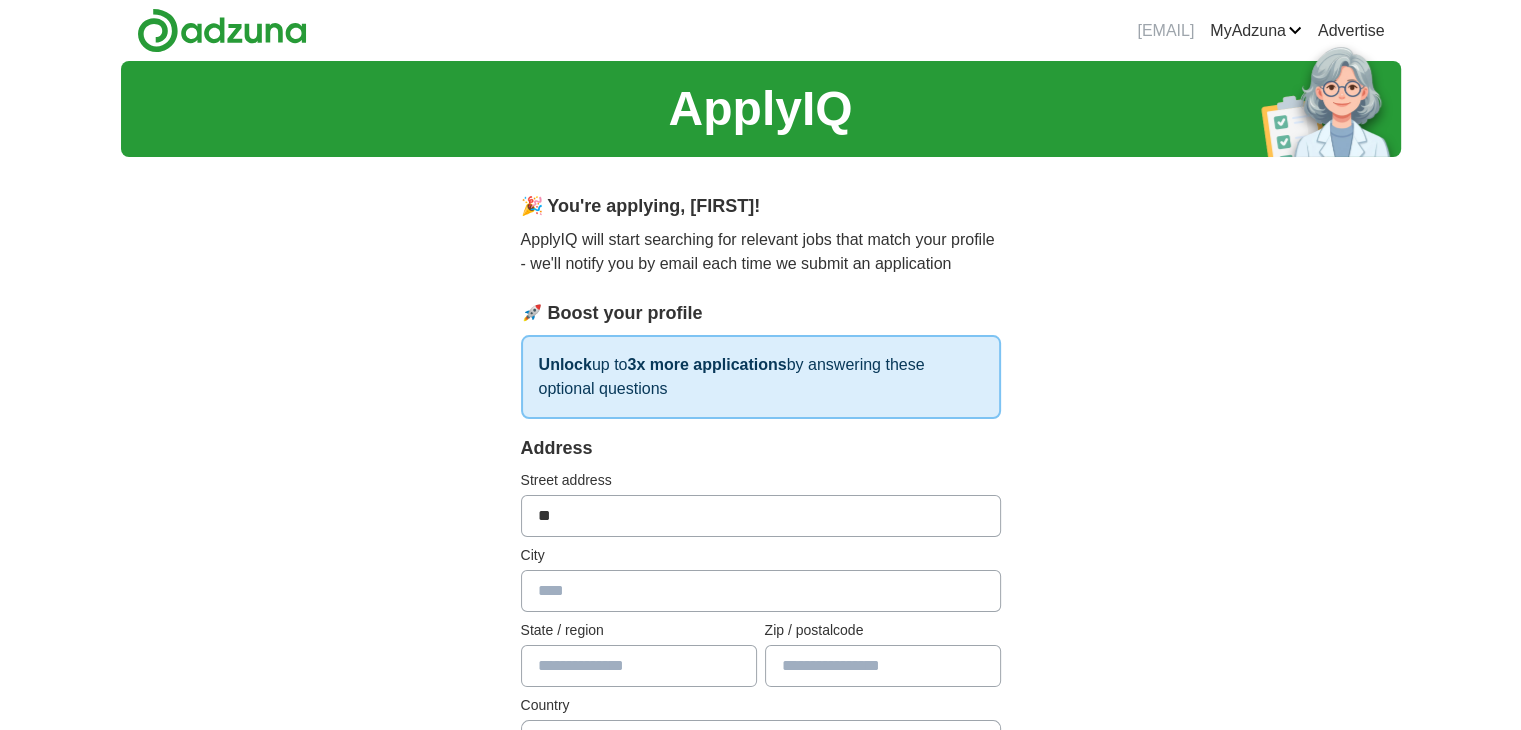 type on "**********" 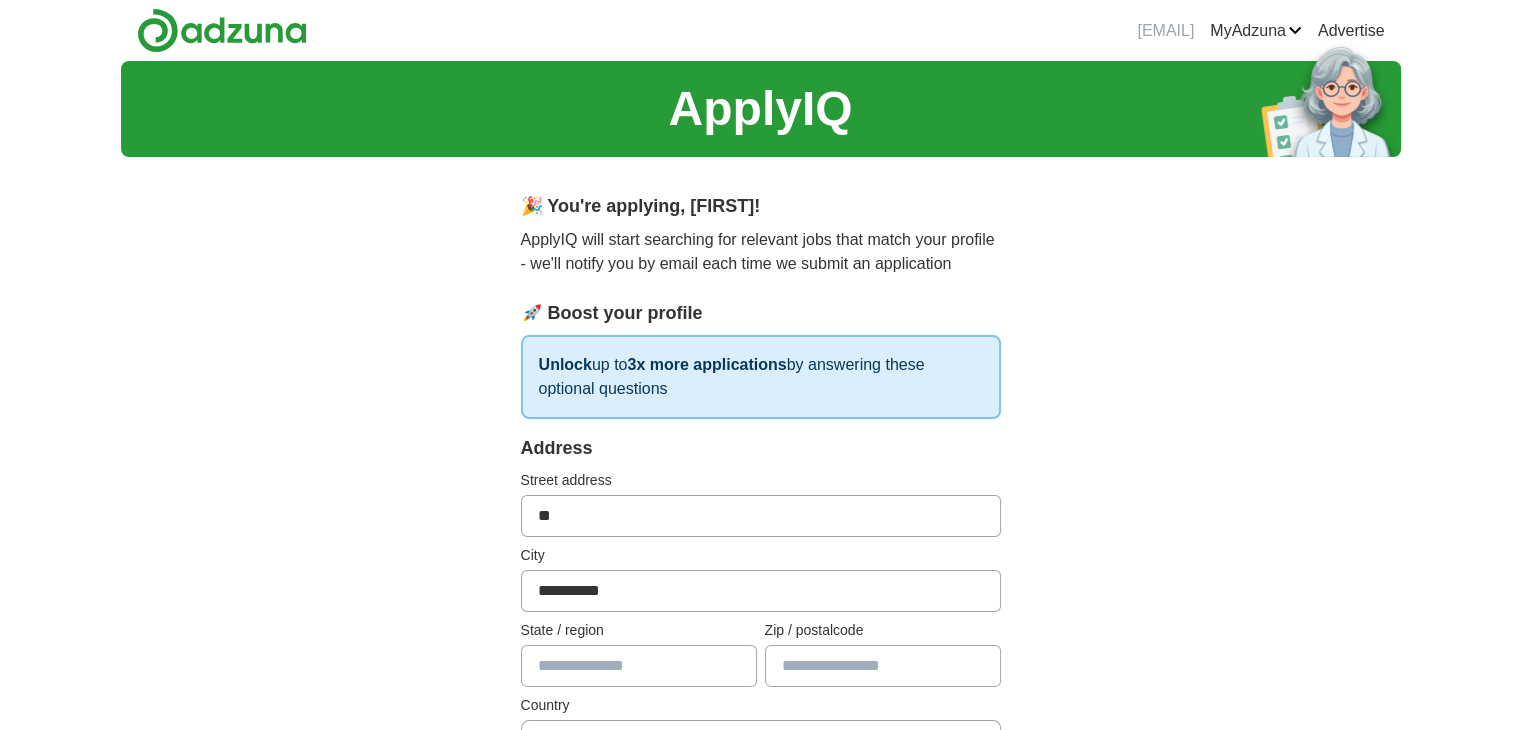 type on "**********" 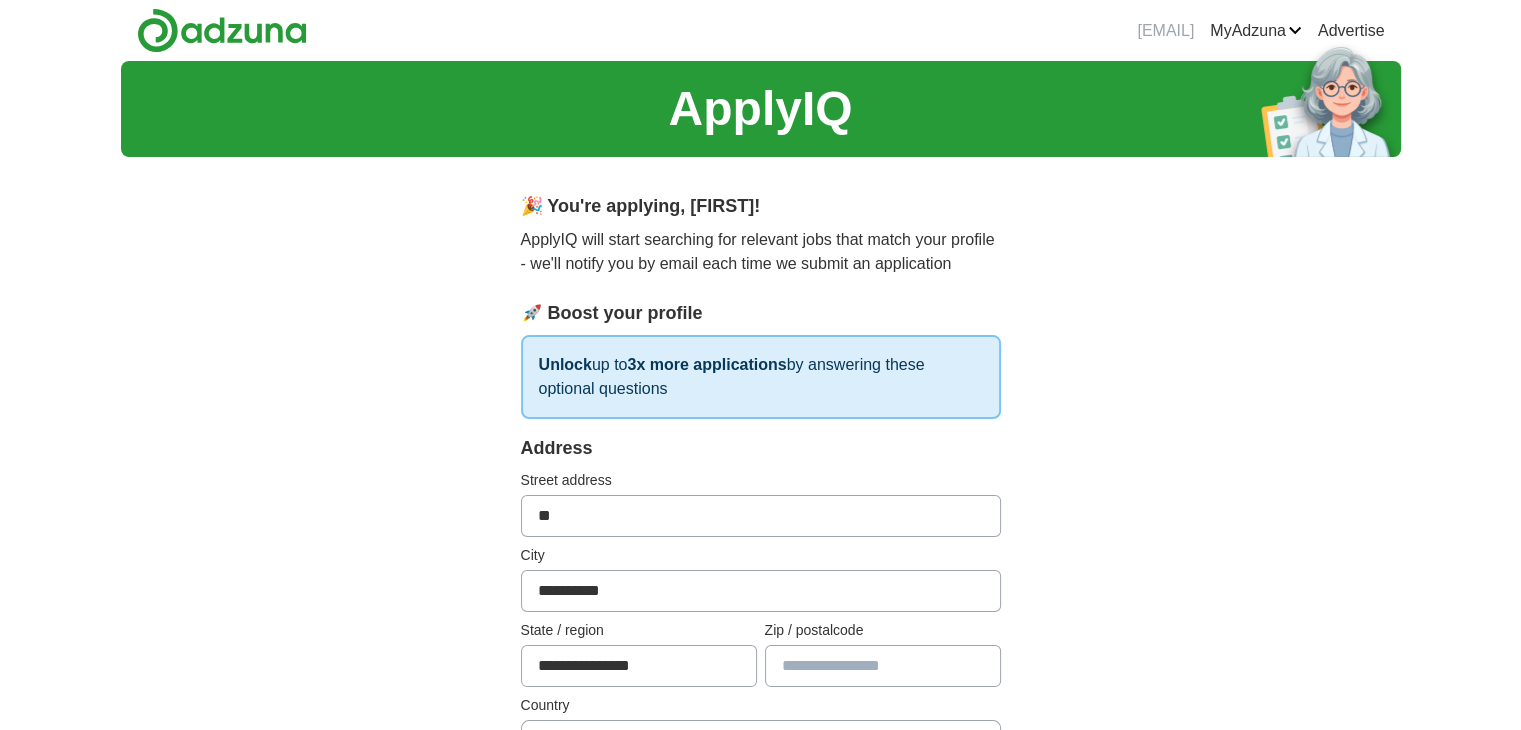 type on "*******" 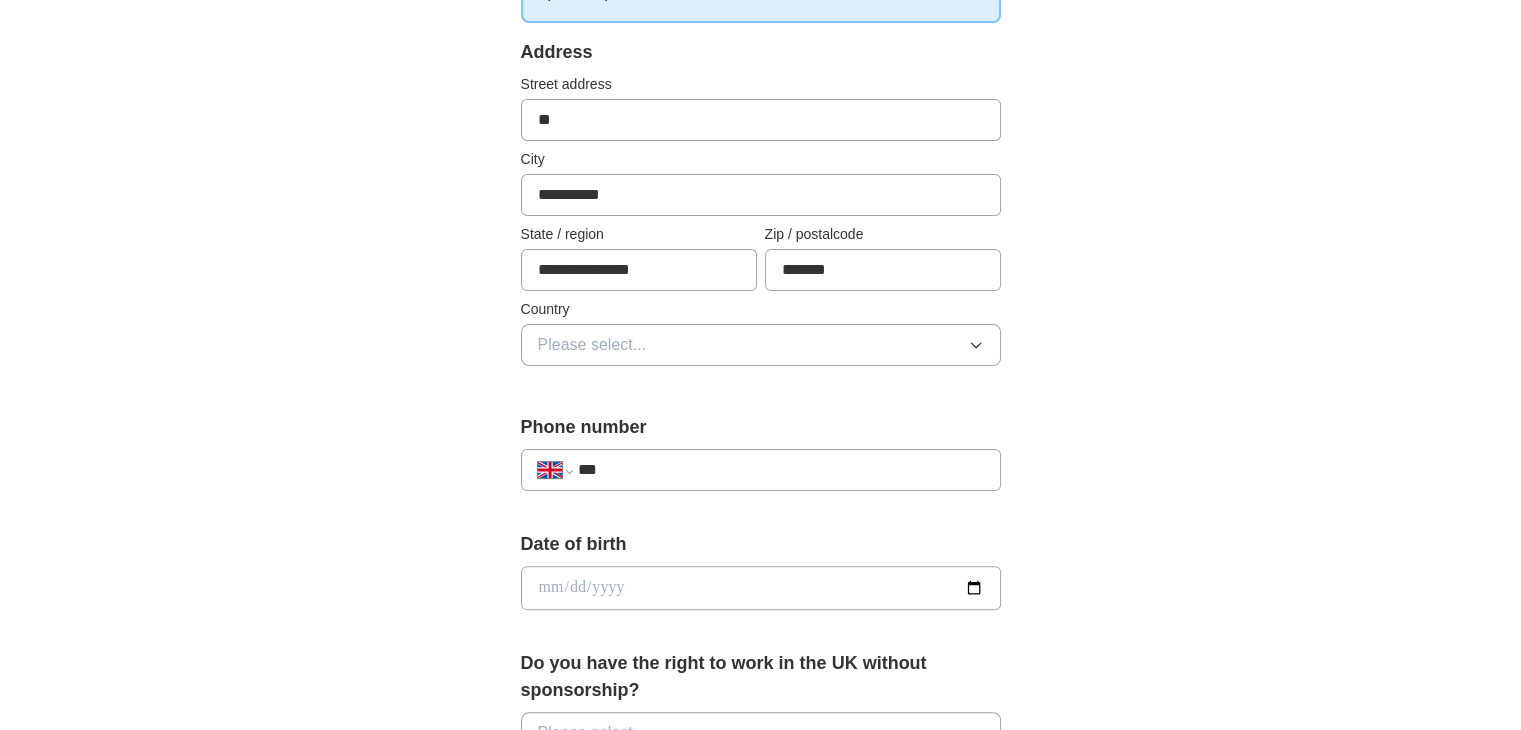 scroll, scrollTop: 430, scrollLeft: 0, axis: vertical 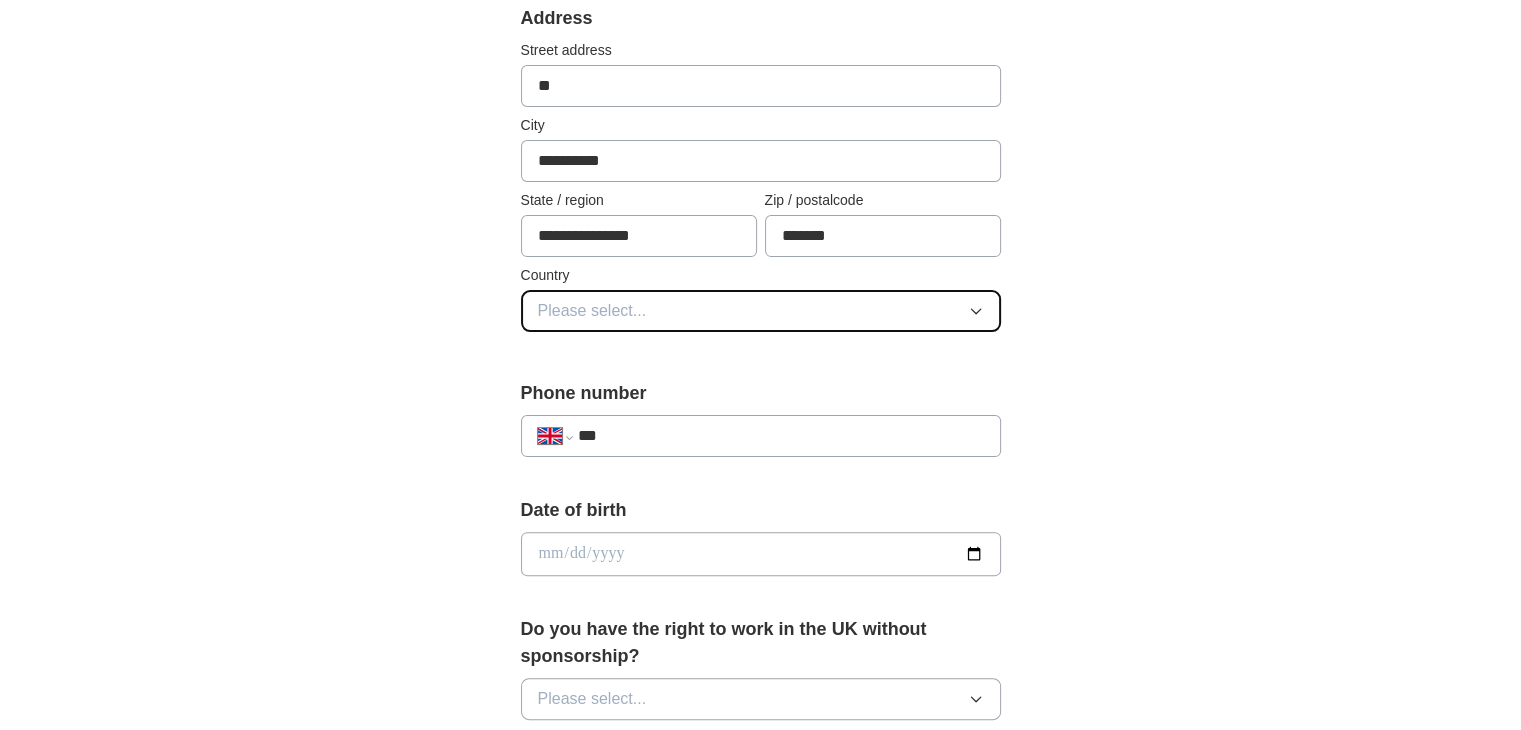 click on "Please select..." at bounding box center [761, 311] 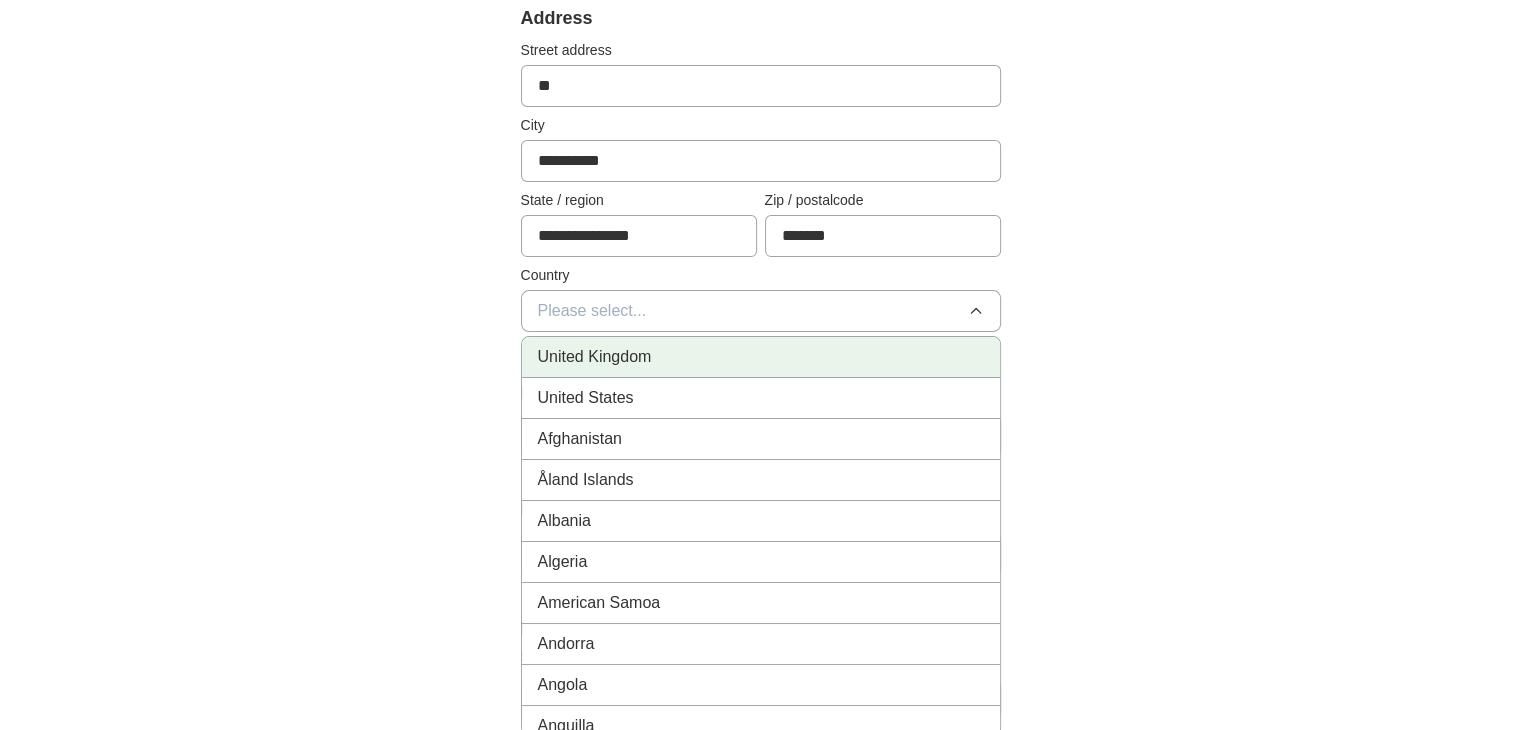 click on "United Kingdom" at bounding box center [761, 357] 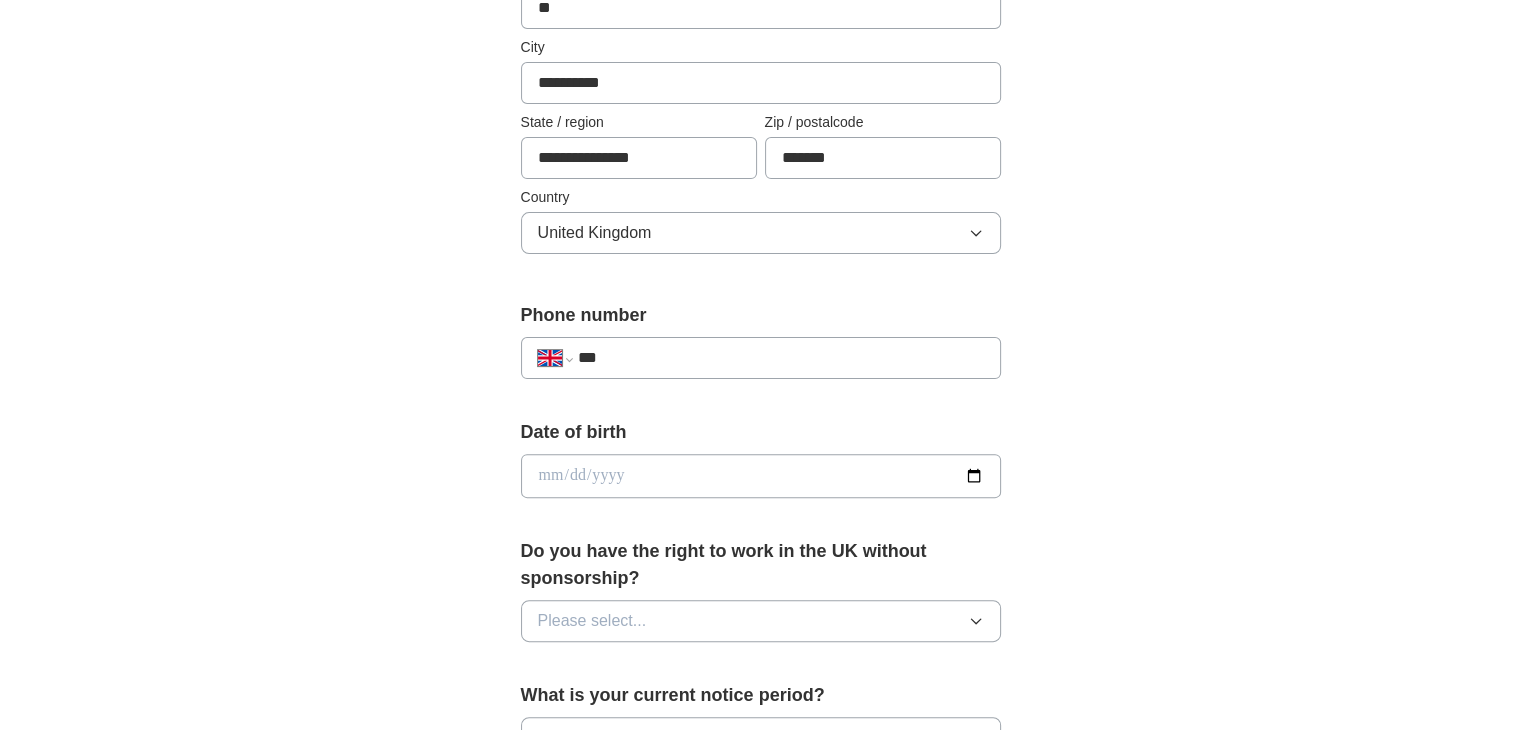 scroll, scrollTop: 514, scrollLeft: 0, axis: vertical 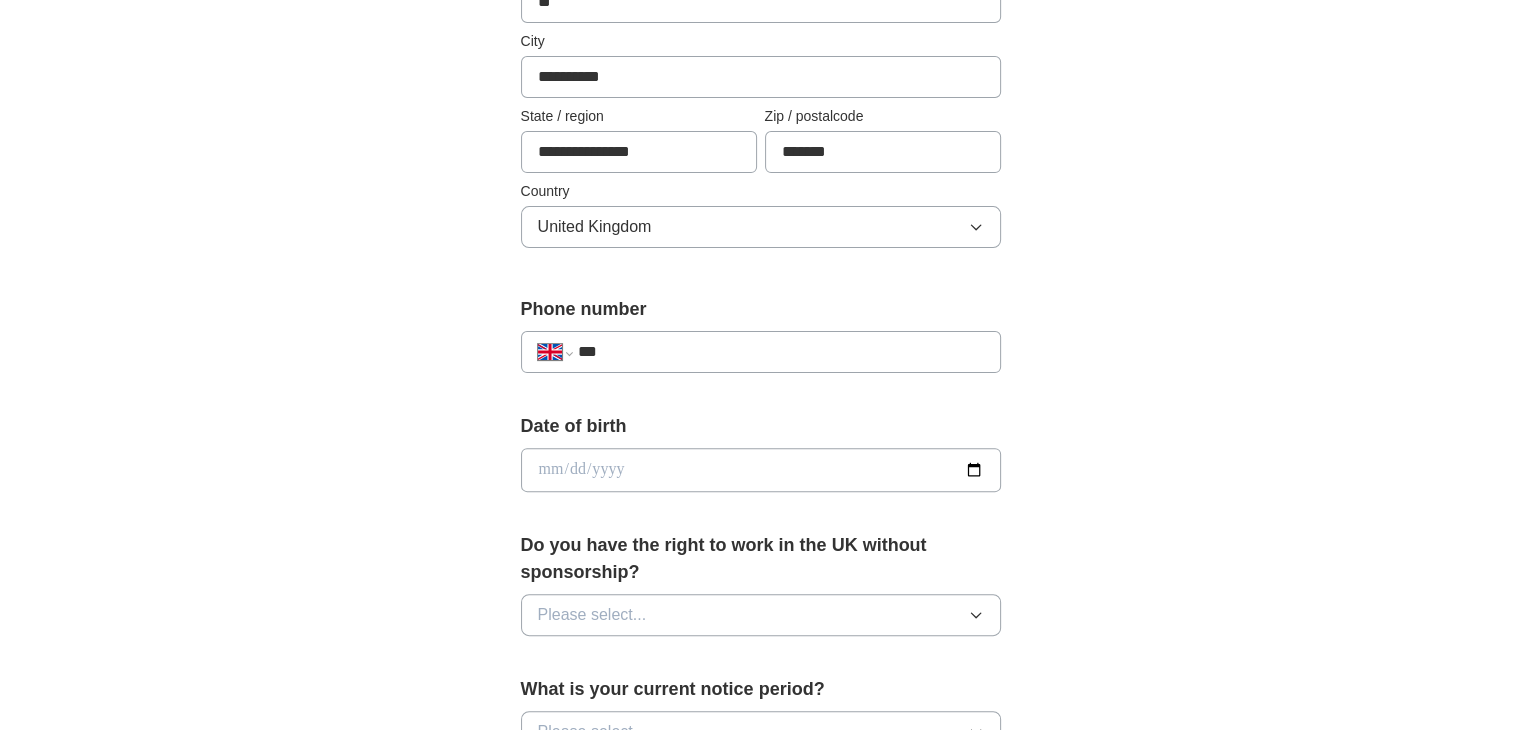 click on "***" at bounding box center [780, 352] 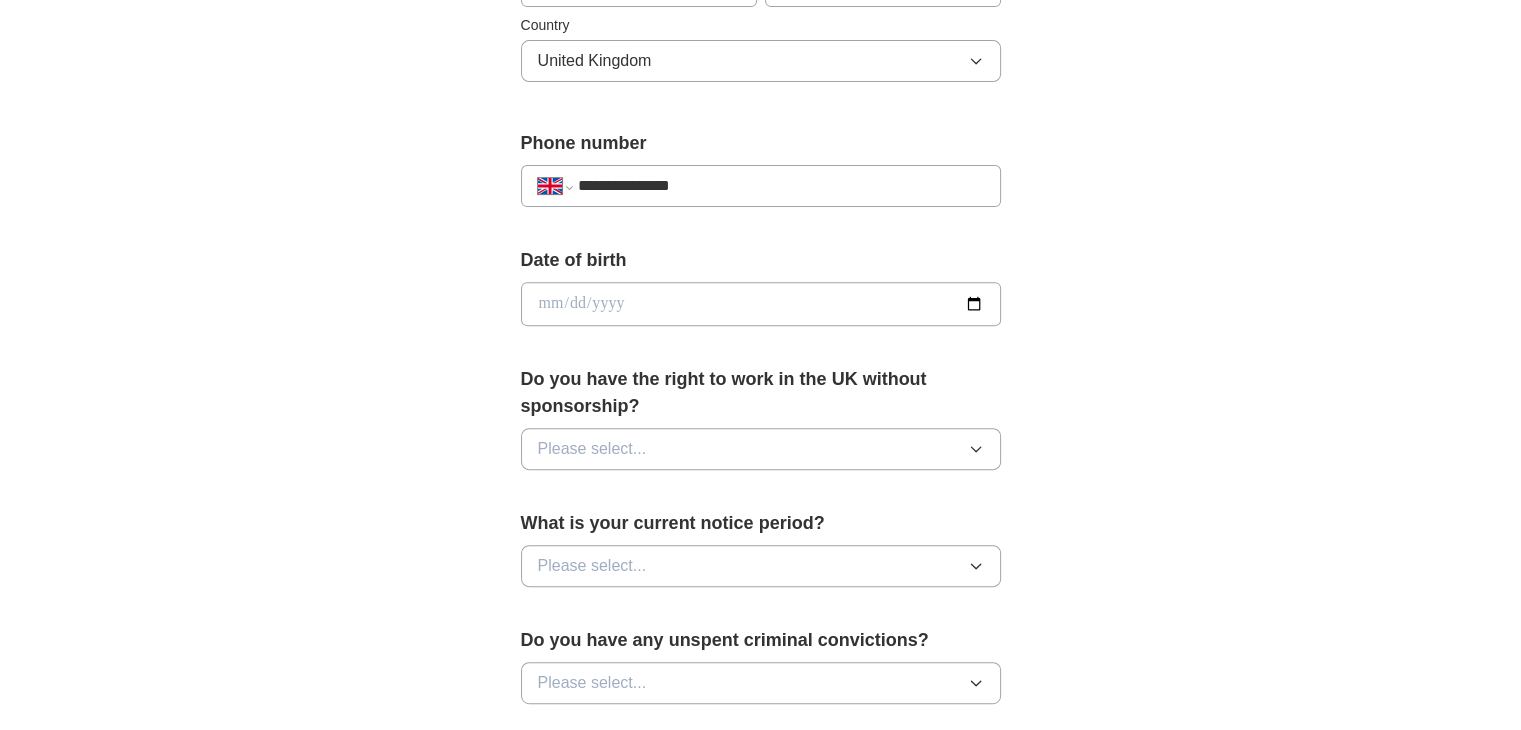 scroll, scrollTop: 682, scrollLeft: 0, axis: vertical 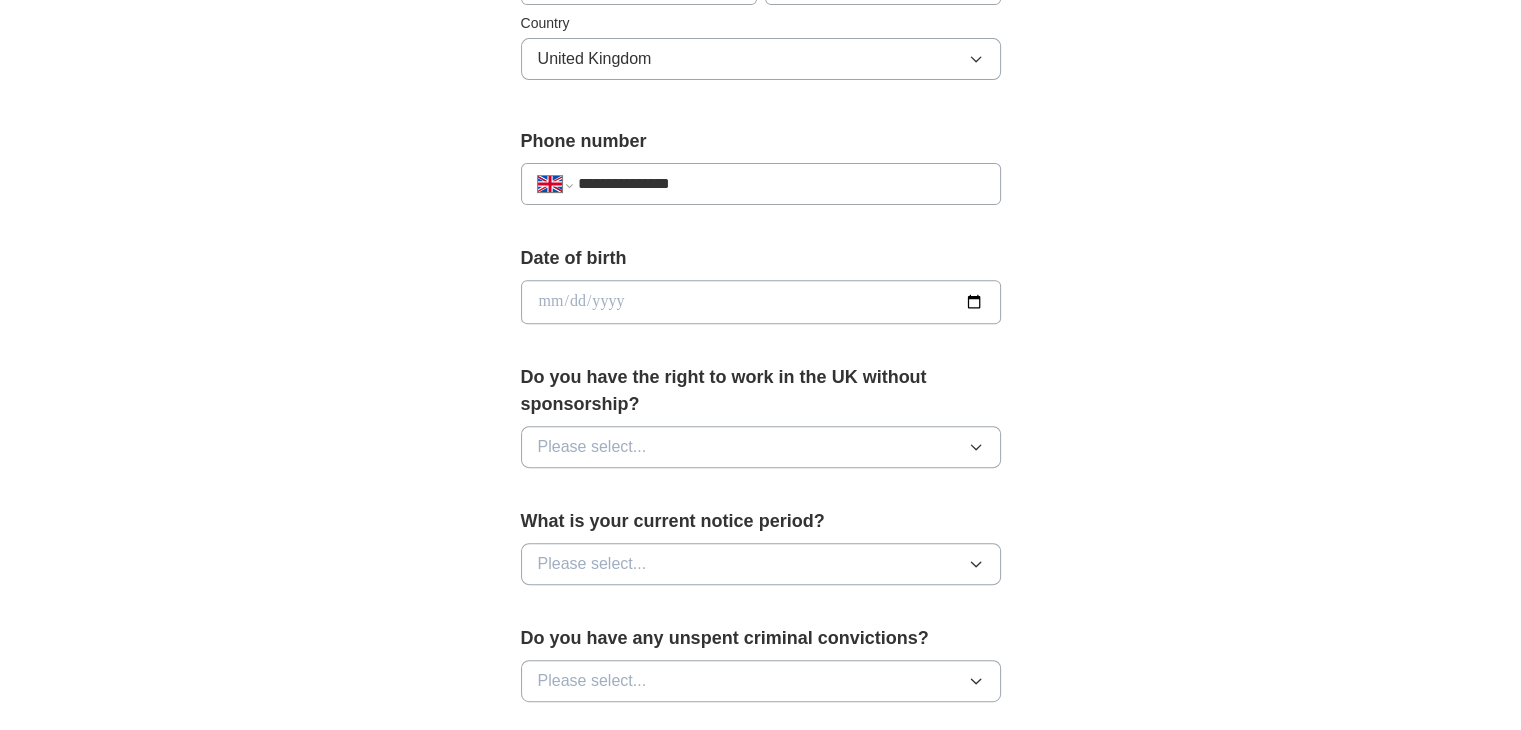 click at bounding box center [761, 302] 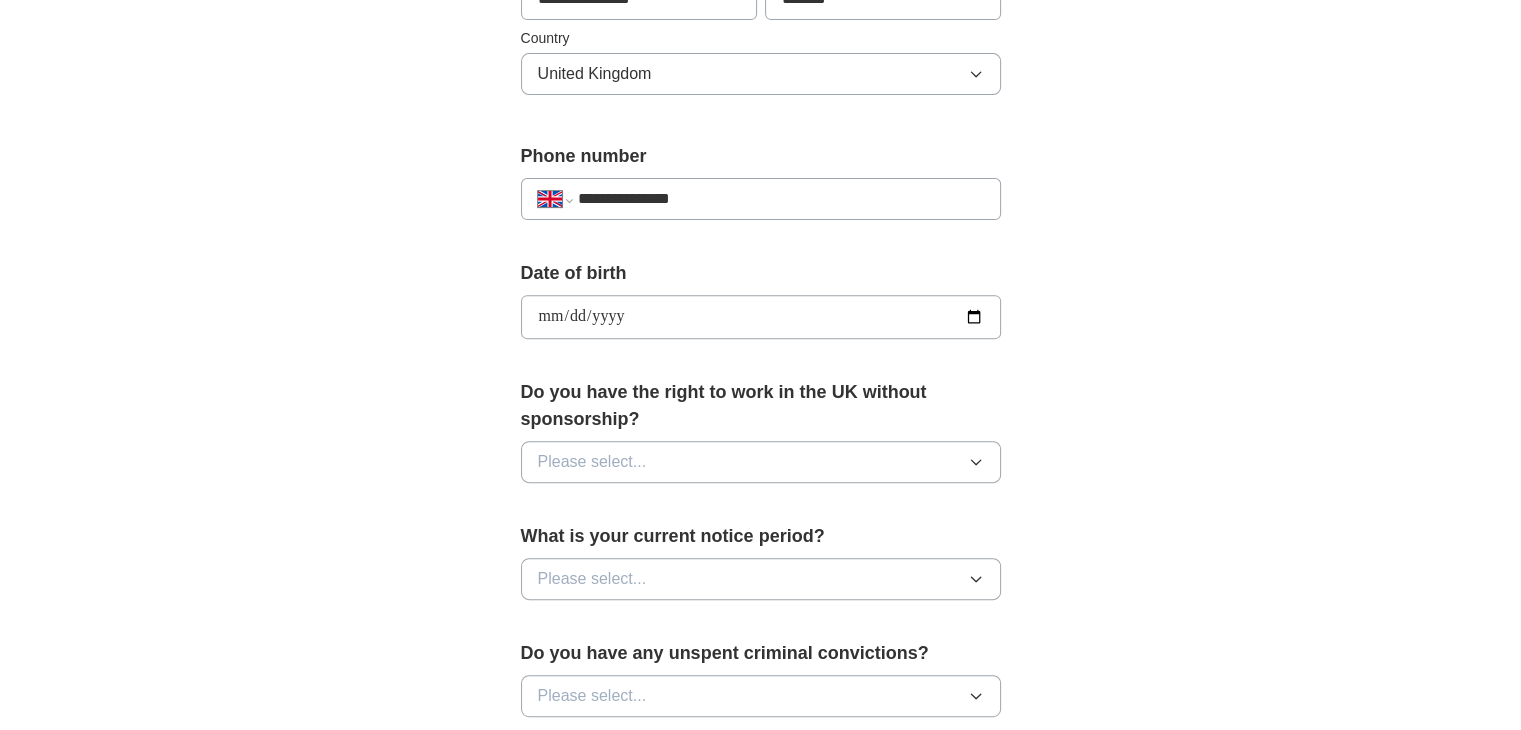 scroll, scrollTop: 646, scrollLeft: 0, axis: vertical 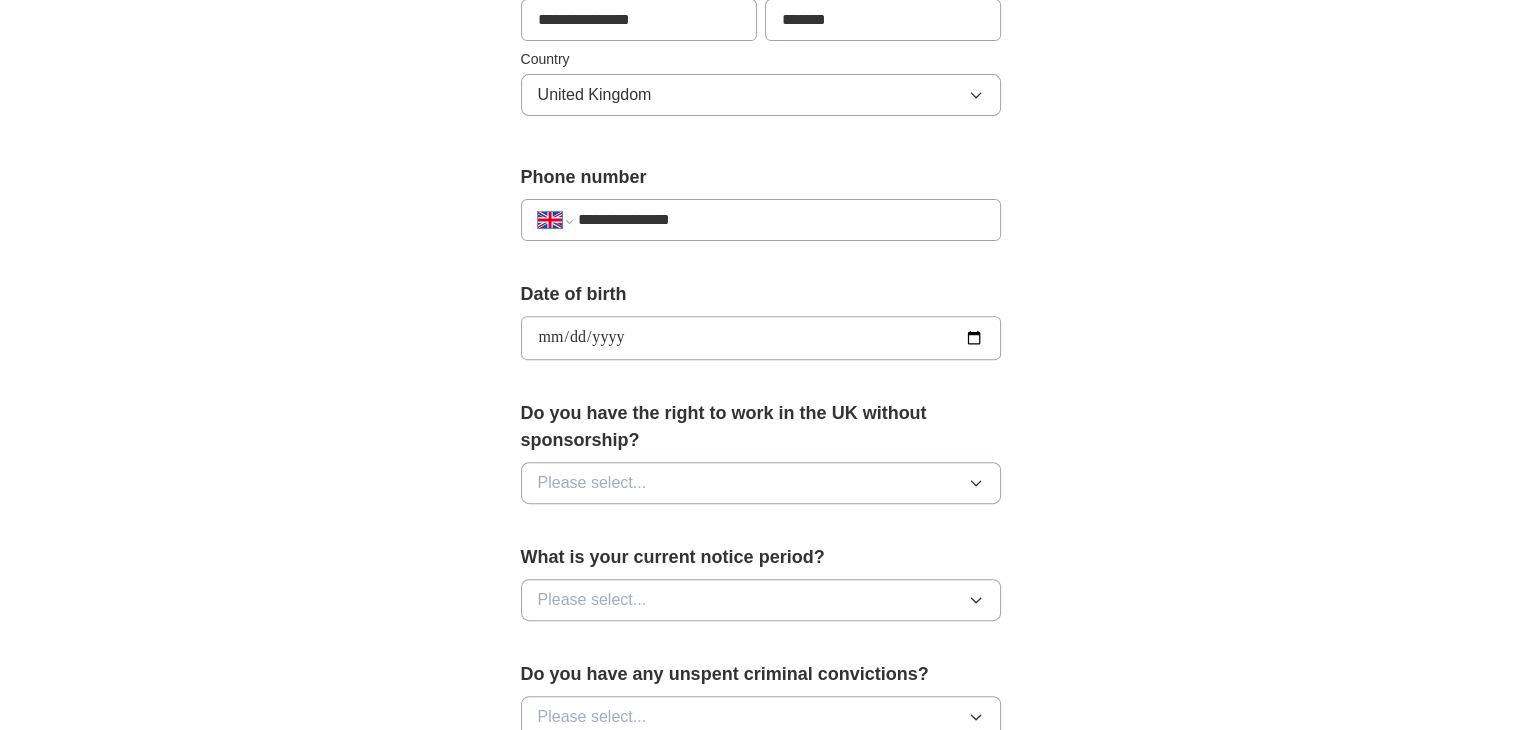 click on "**********" at bounding box center [761, 338] 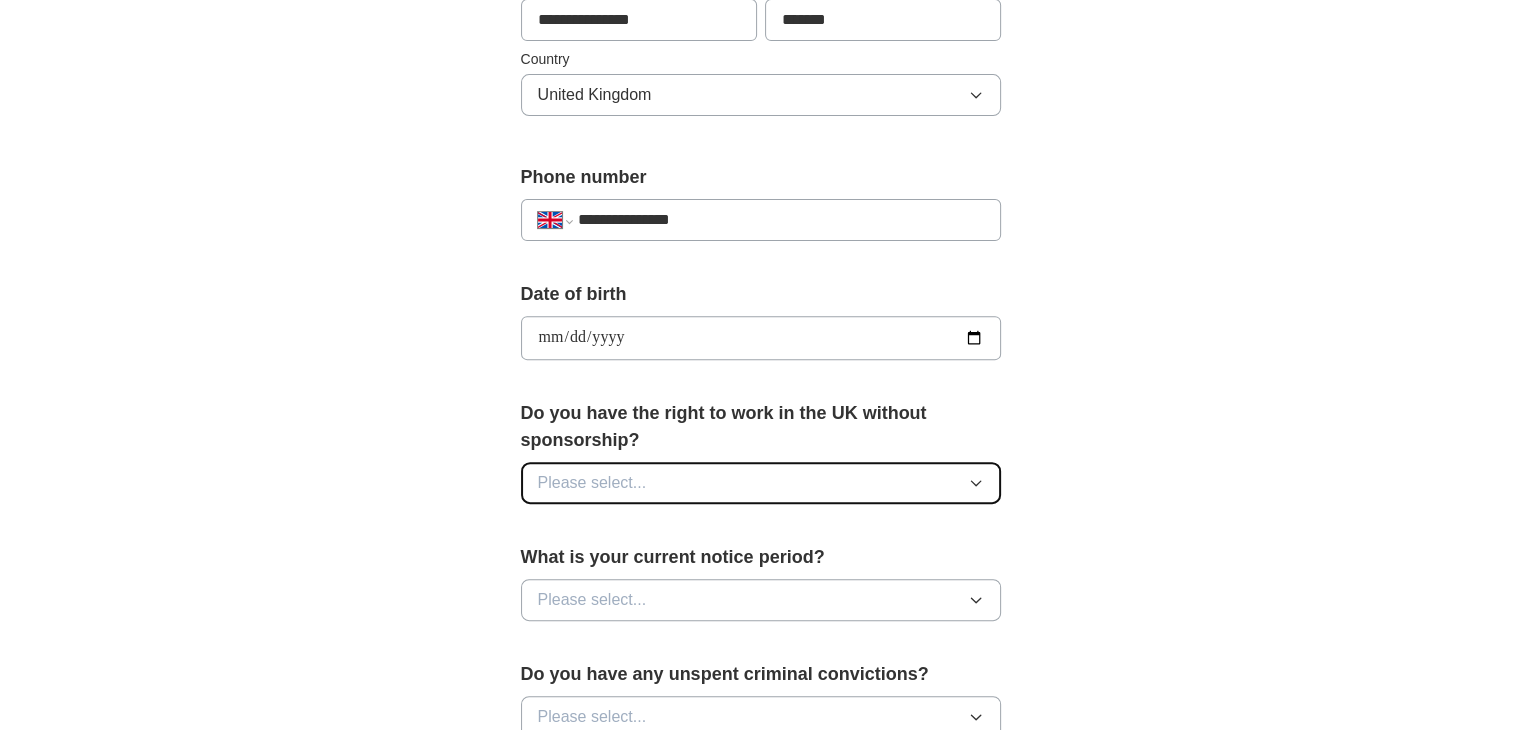 click on "Please select..." at bounding box center [761, 483] 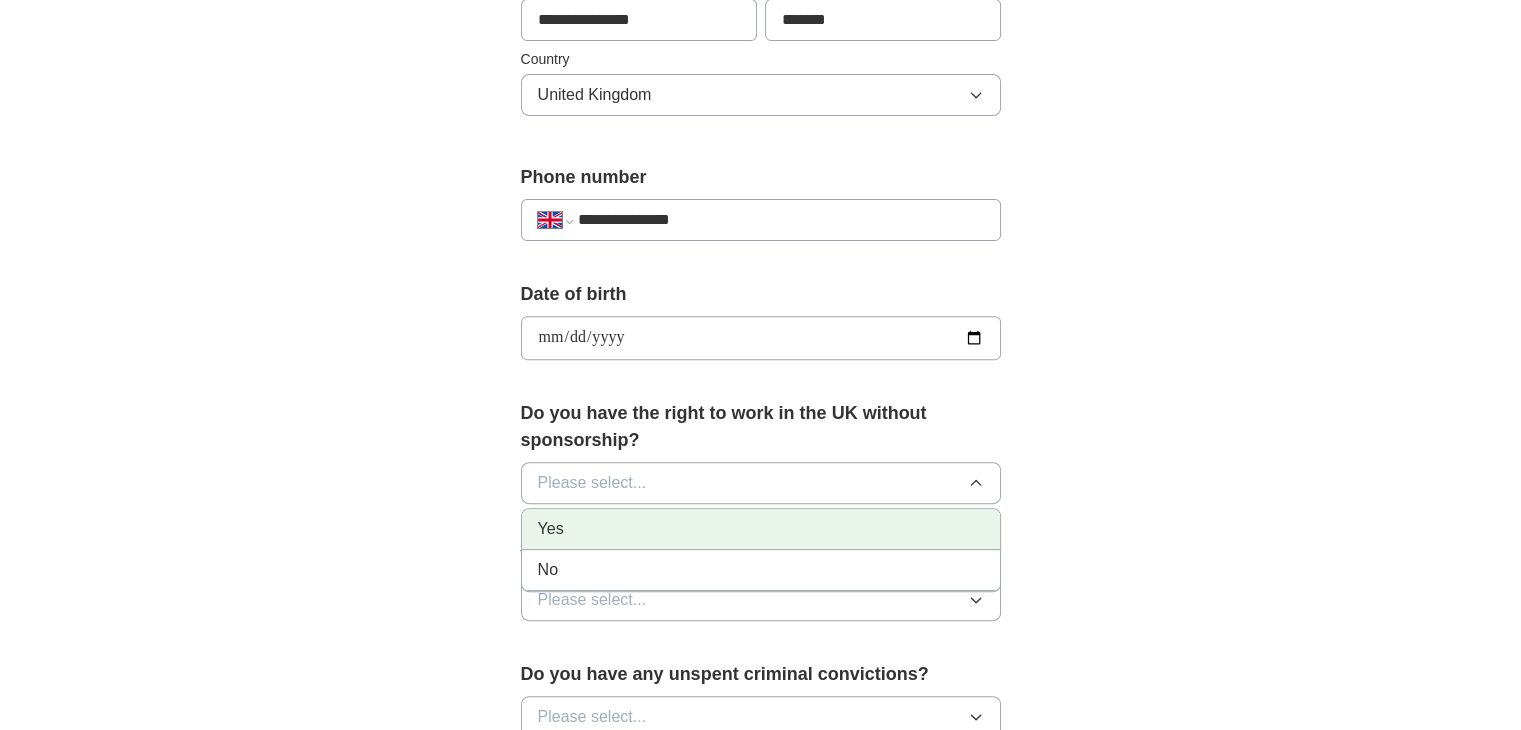click on "Yes" at bounding box center (761, 529) 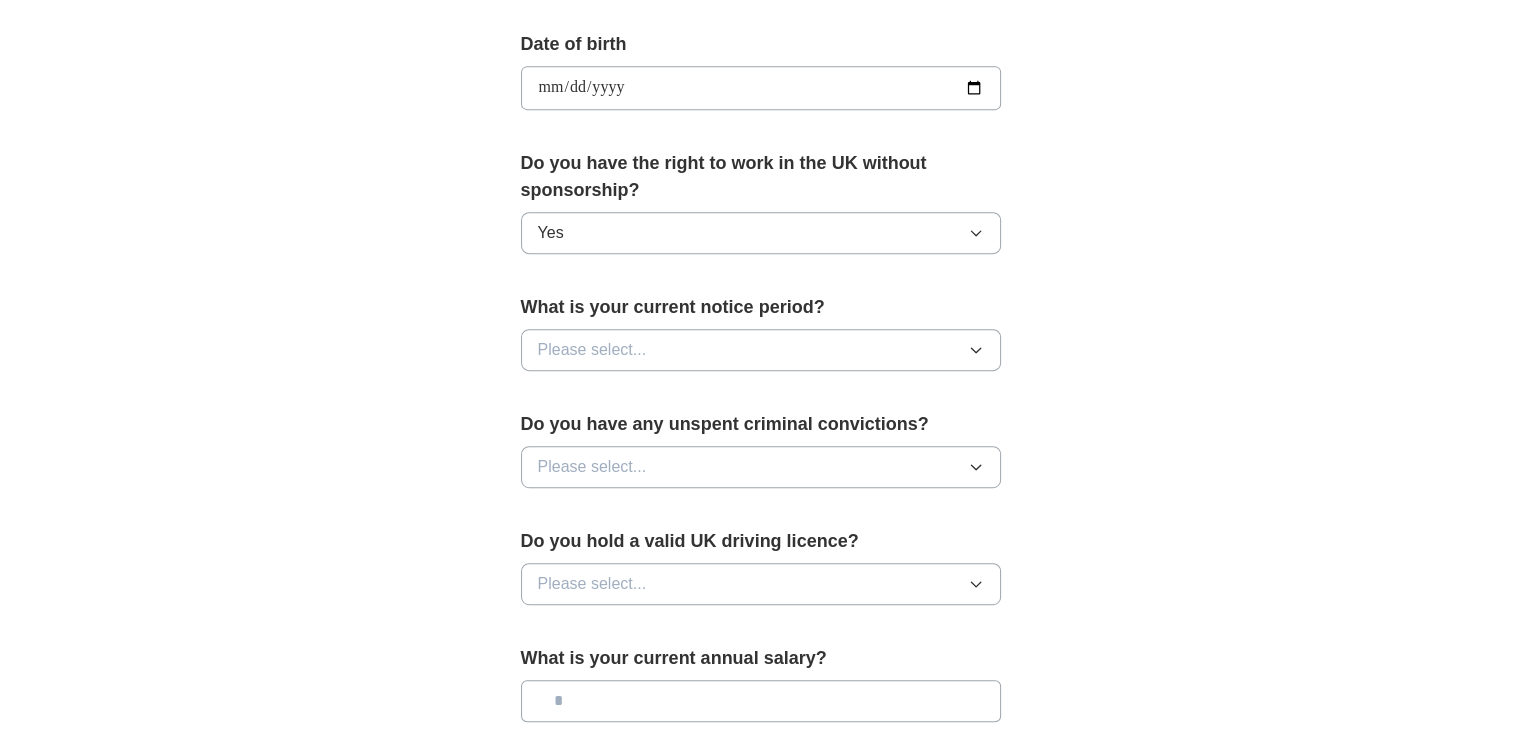 scroll, scrollTop: 898, scrollLeft: 0, axis: vertical 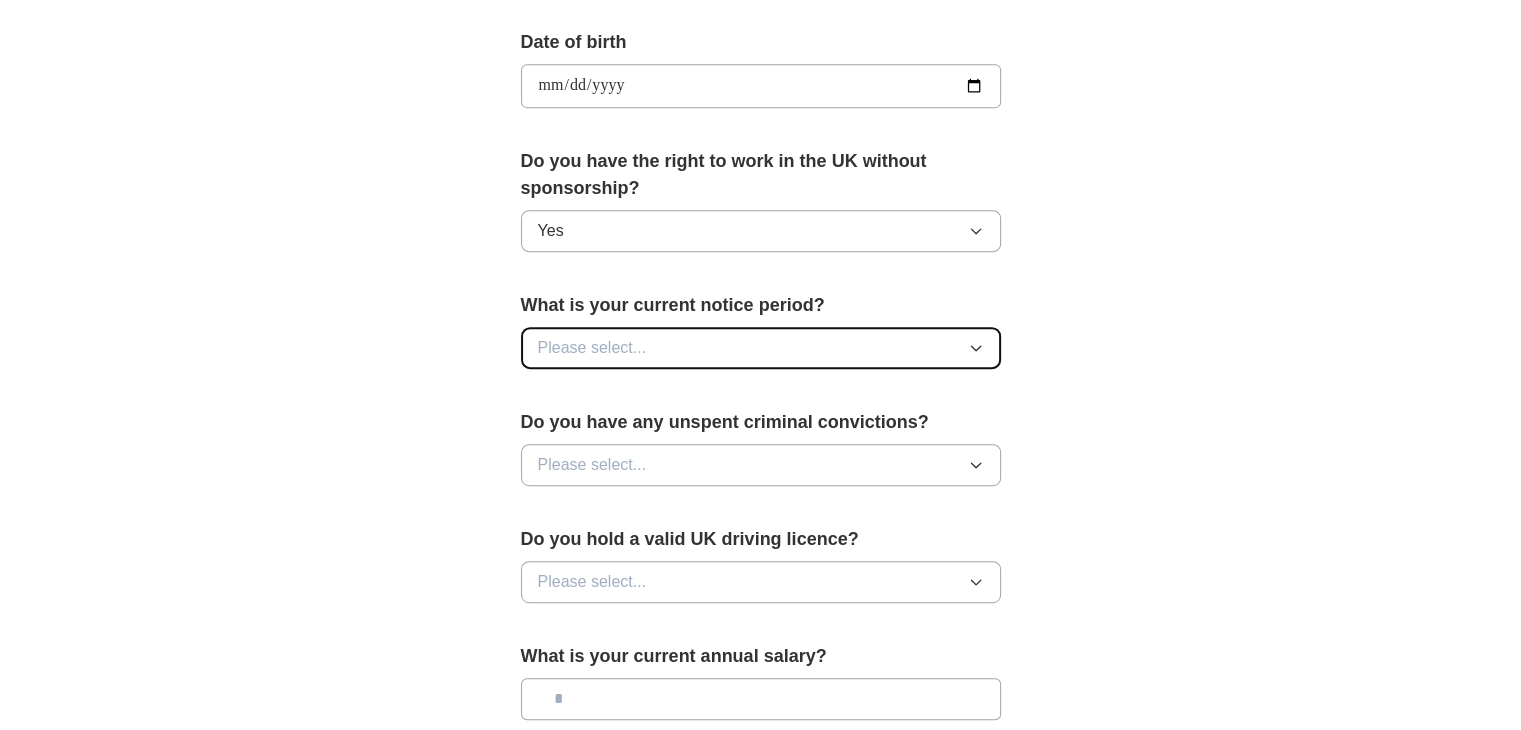 click on "Please select..." at bounding box center (761, 348) 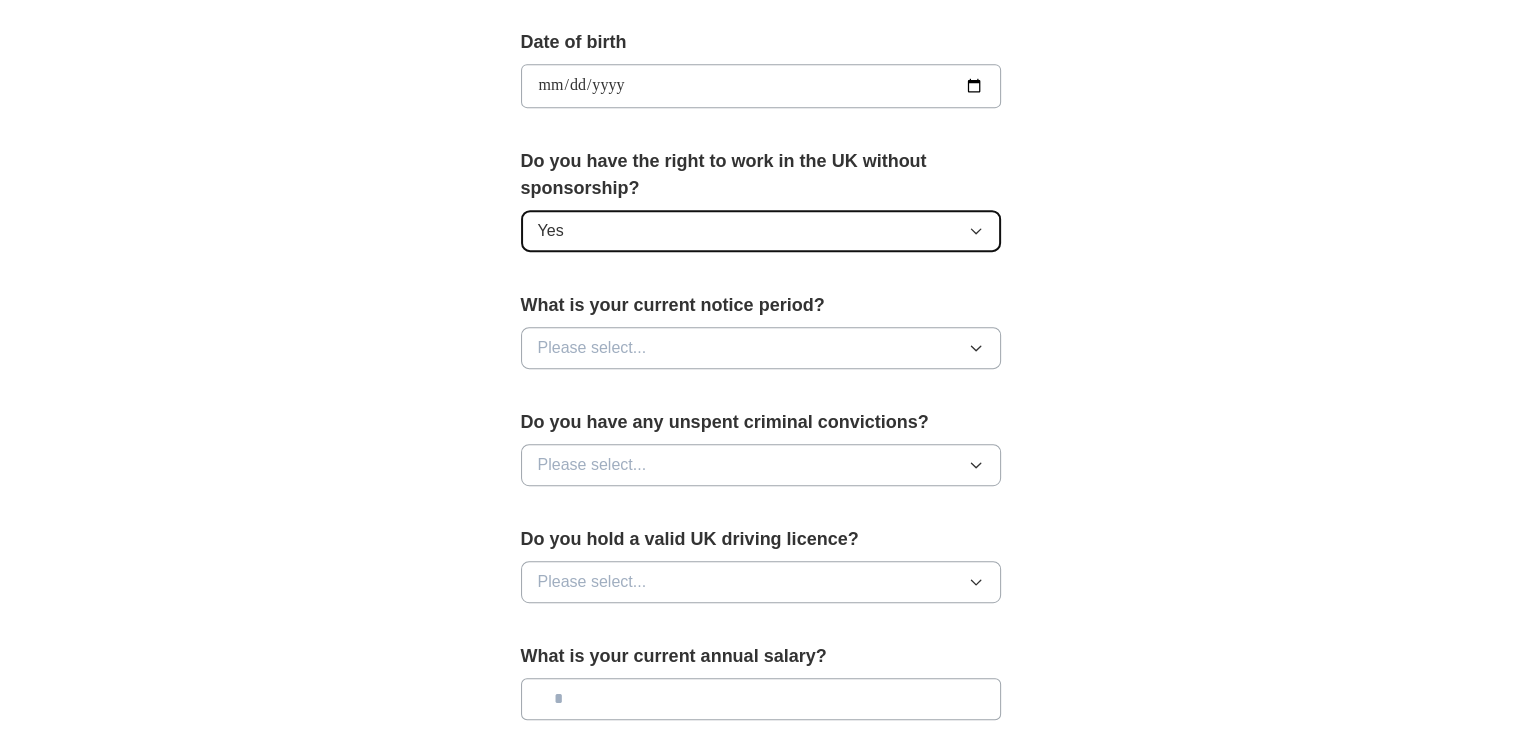 click on "Yes" at bounding box center (761, 231) 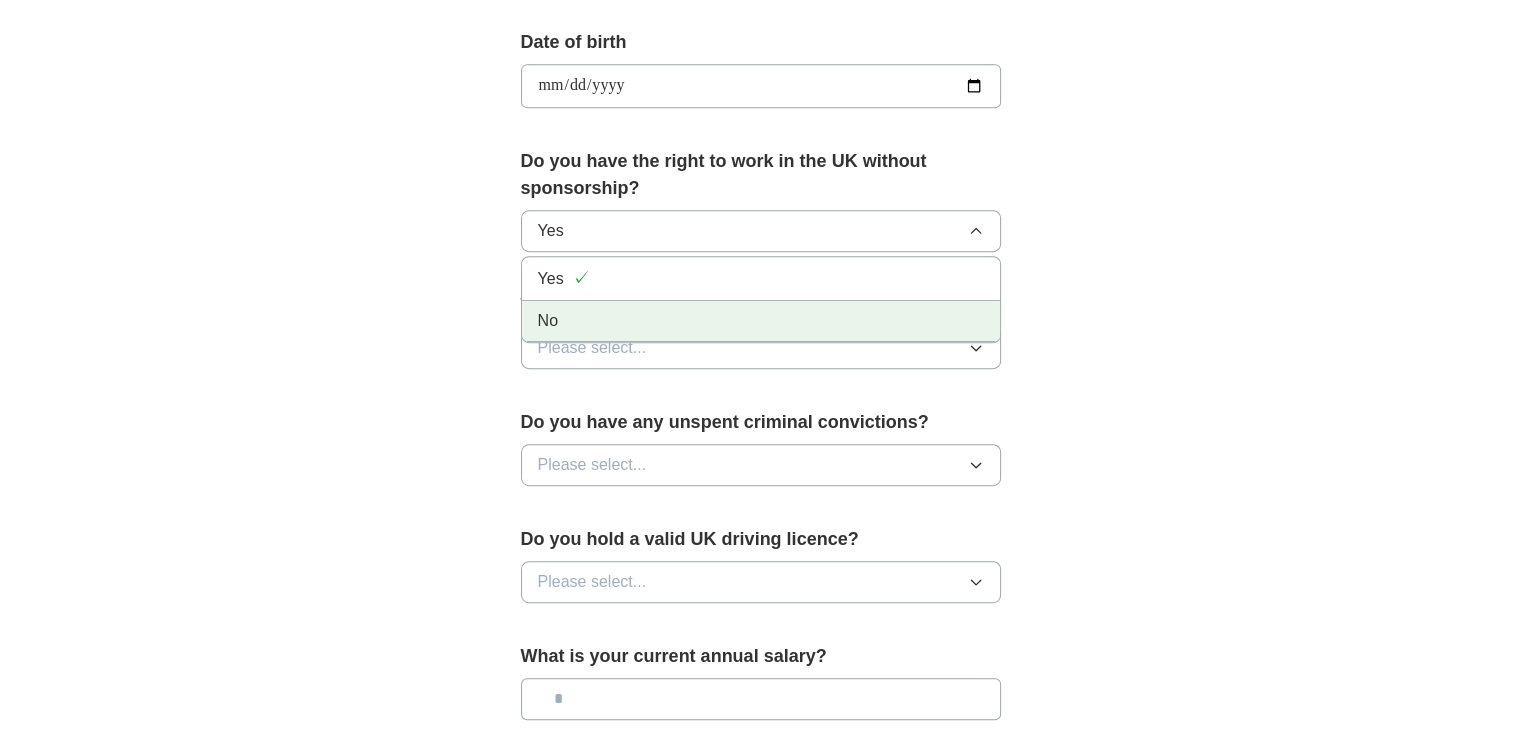 click on "No" at bounding box center [761, 321] 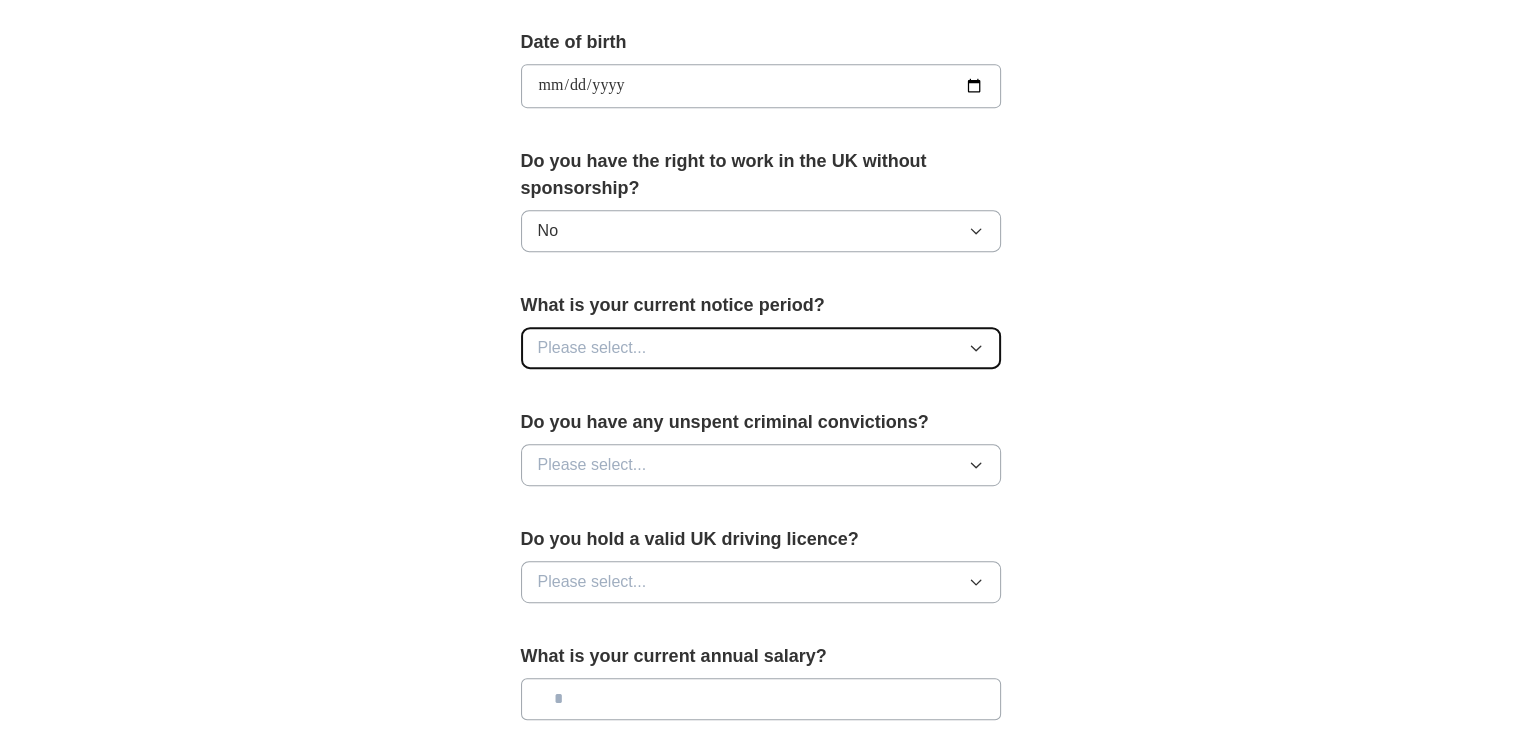 click on "Please select..." at bounding box center (761, 348) 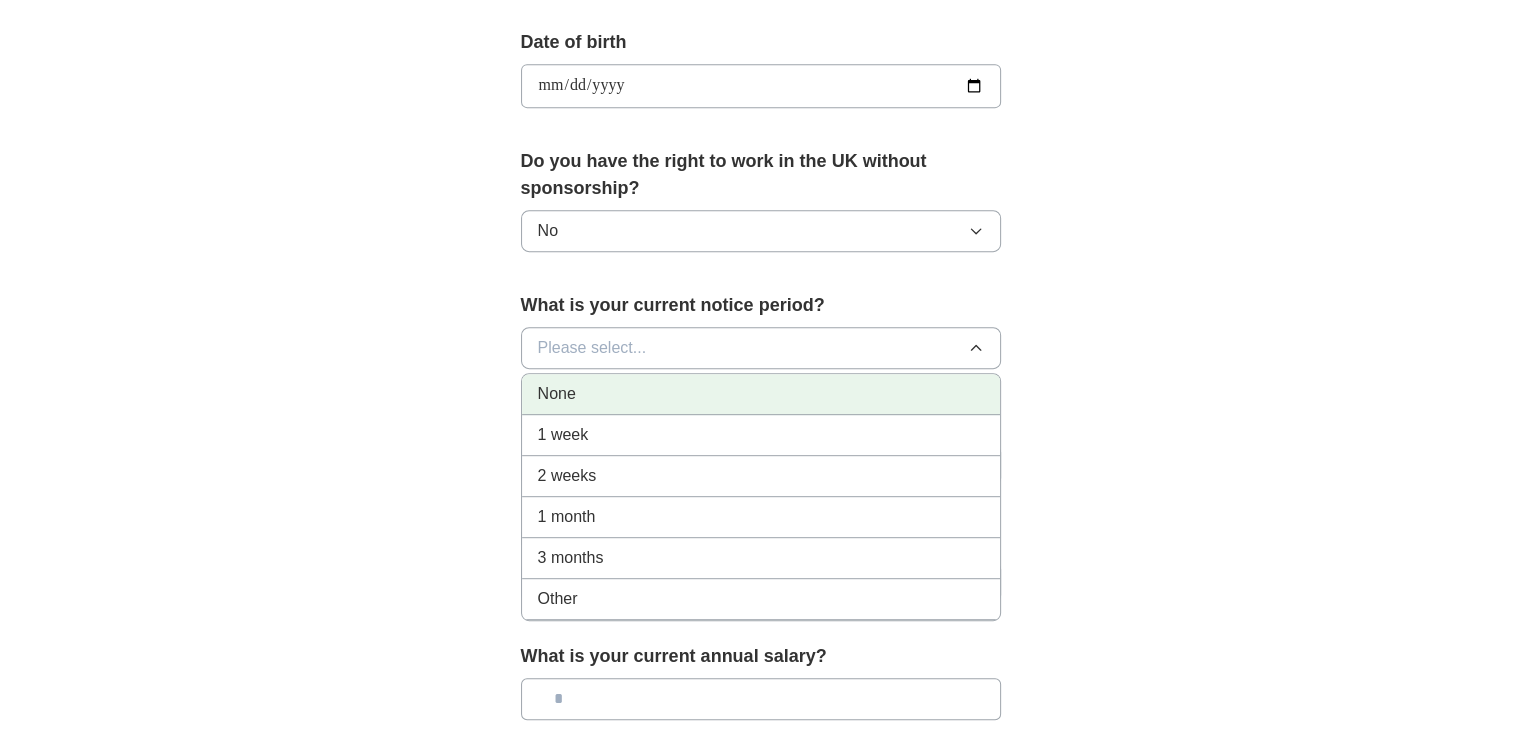 click on "None" at bounding box center [761, 394] 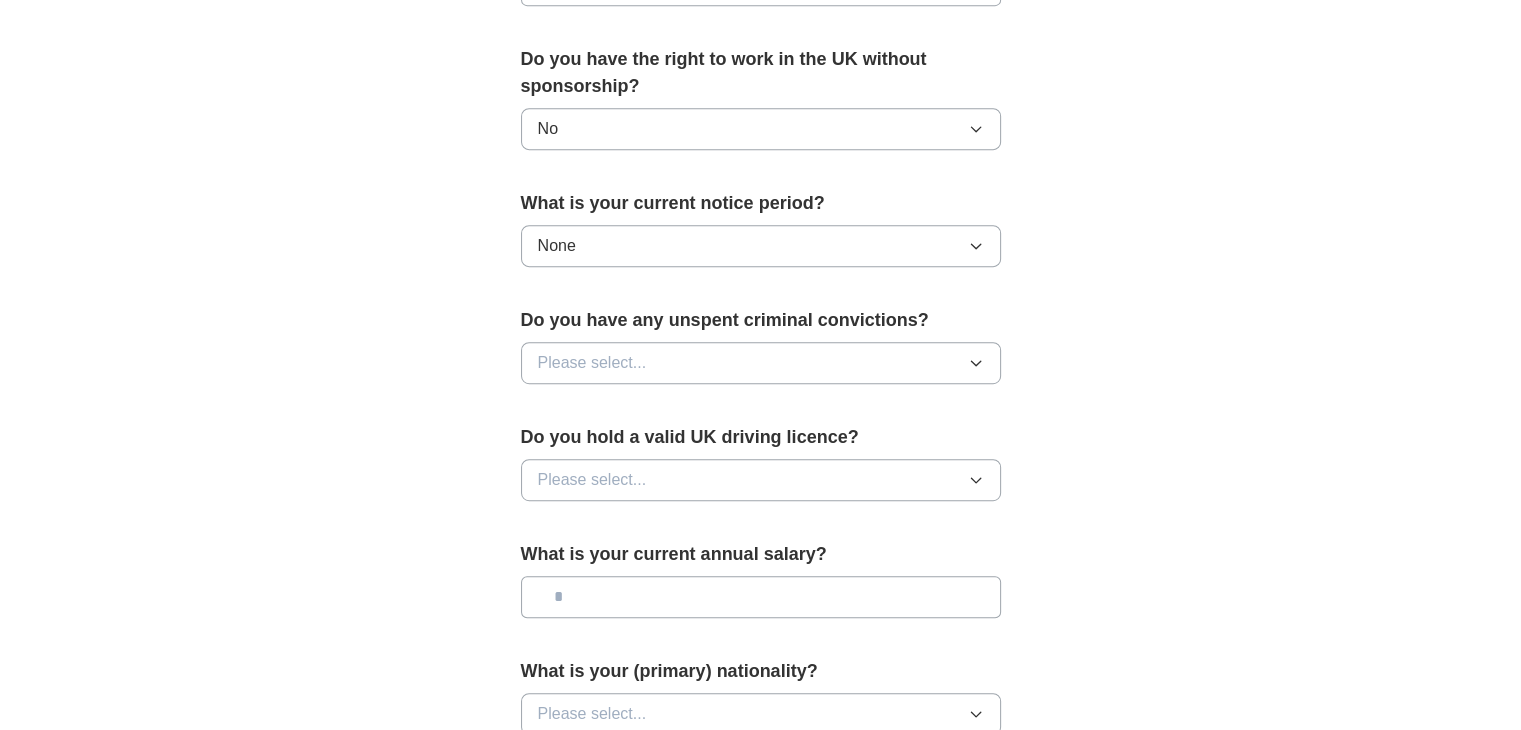 scroll, scrollTop: 1008, scrollLeft: 0, axis: vertical 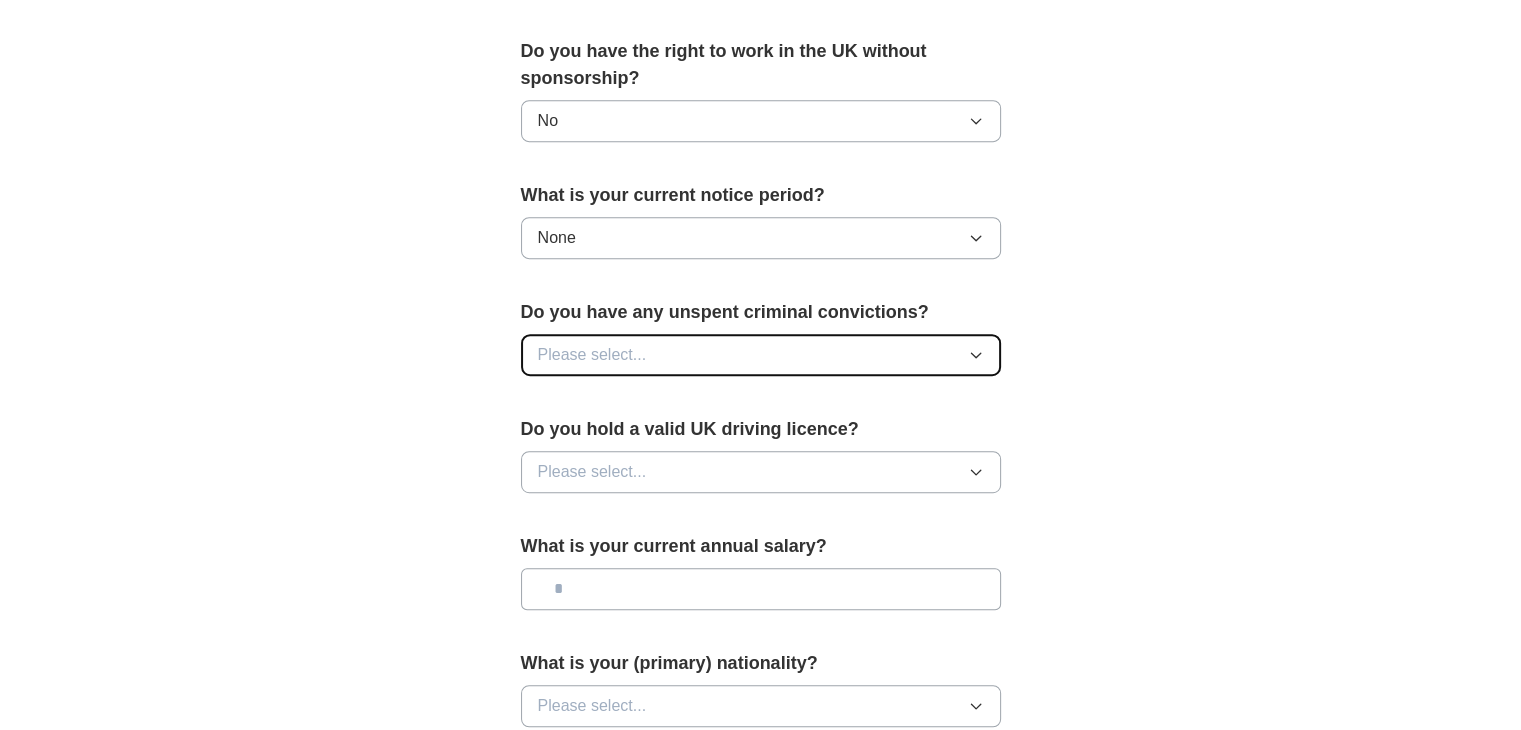 click on "Please select..." at bounding box center [761, 355] 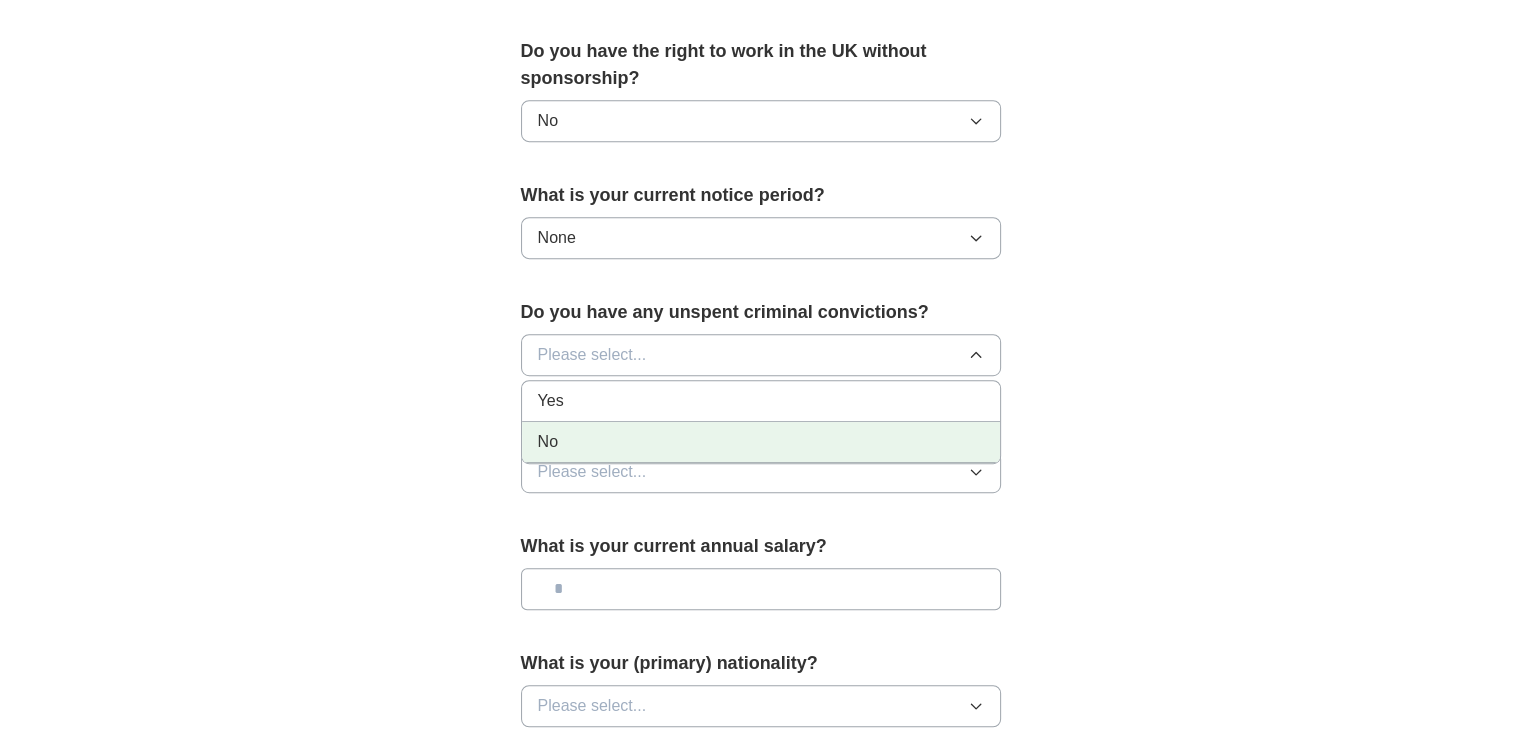 click on "No" at bounding box center (761, 442) 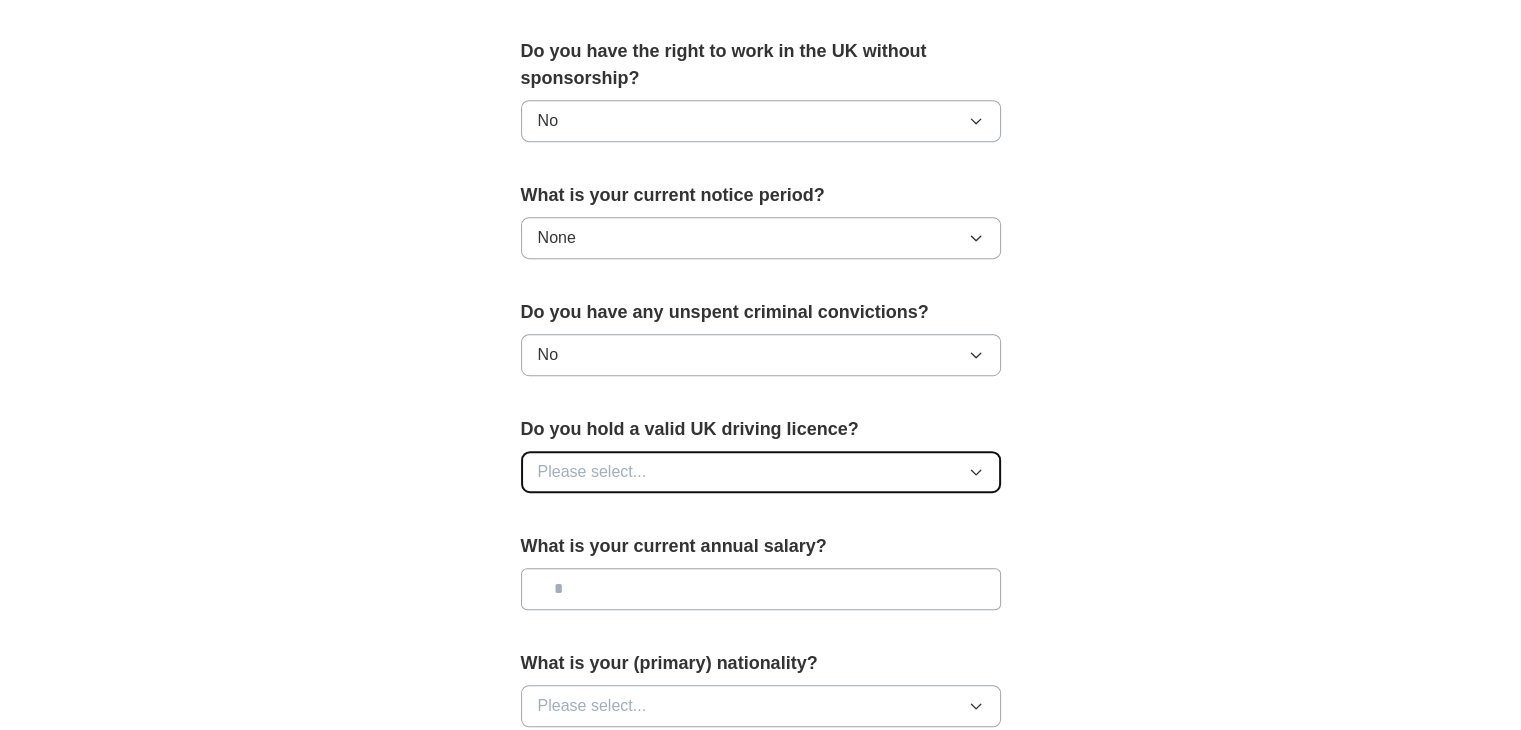 click on "Please select..." at bounding box center (761, 472) 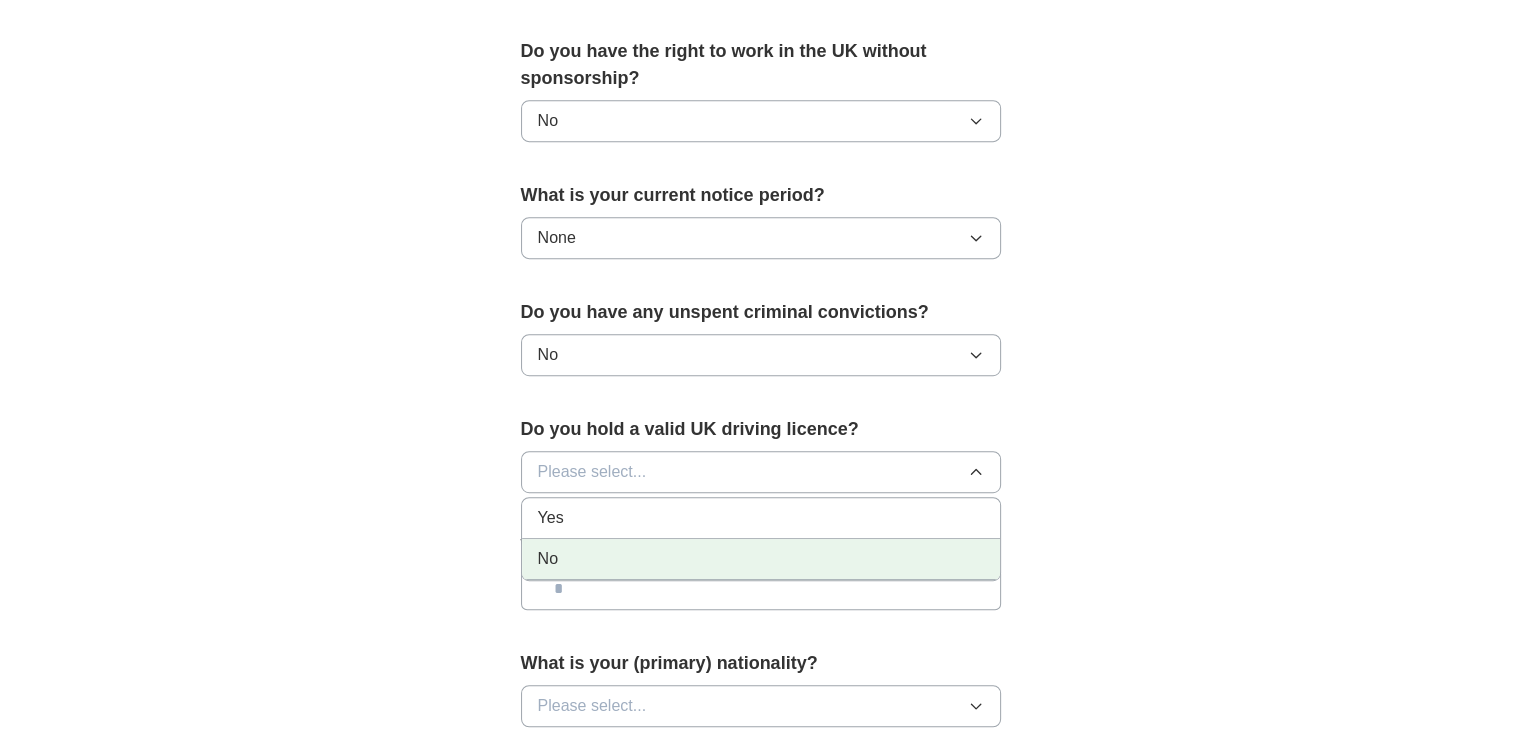 click on "No" at bounding box center (761, 559) 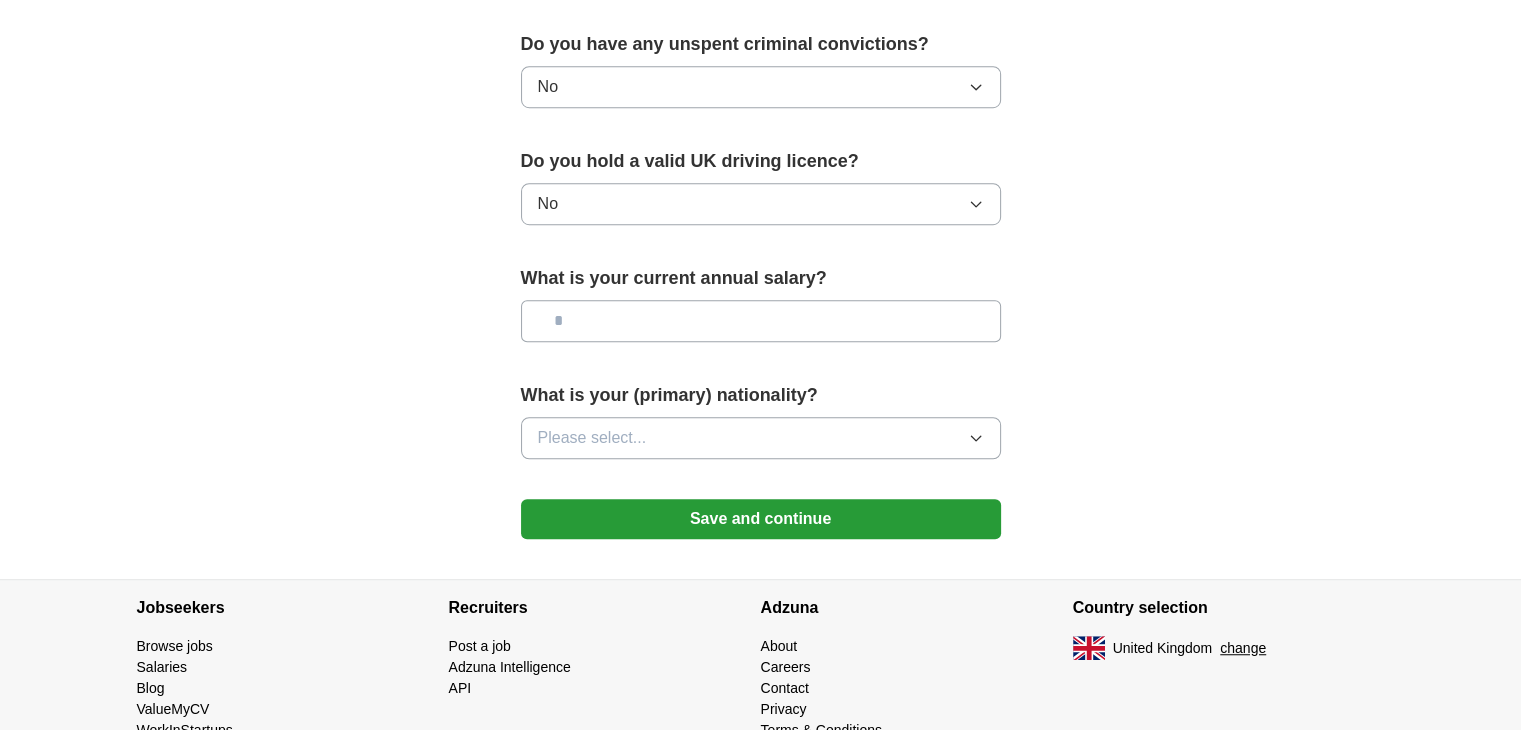 scroll, scrollTop: 1321, scrollLeft: 0, axis: vertical 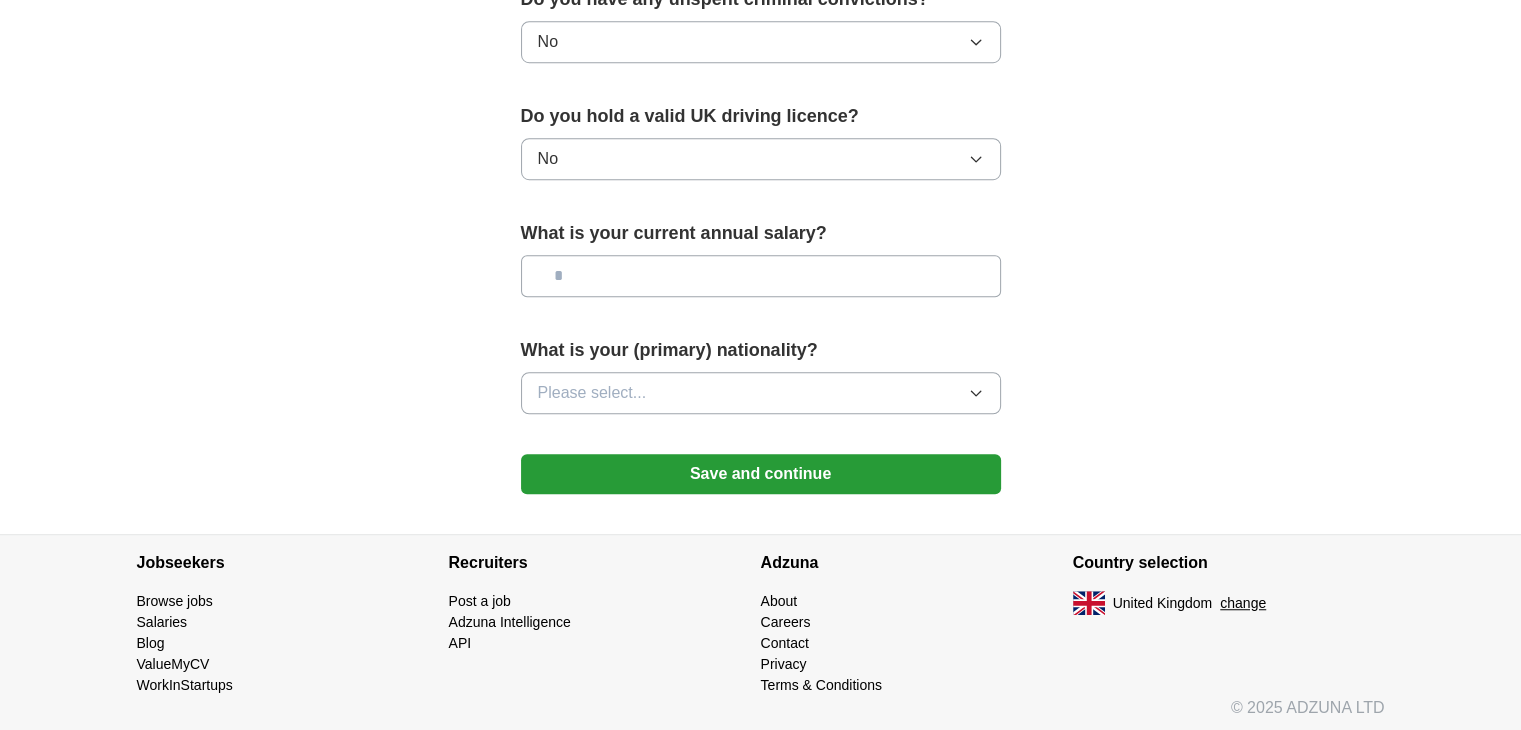 click at bounding box center [761, 276] 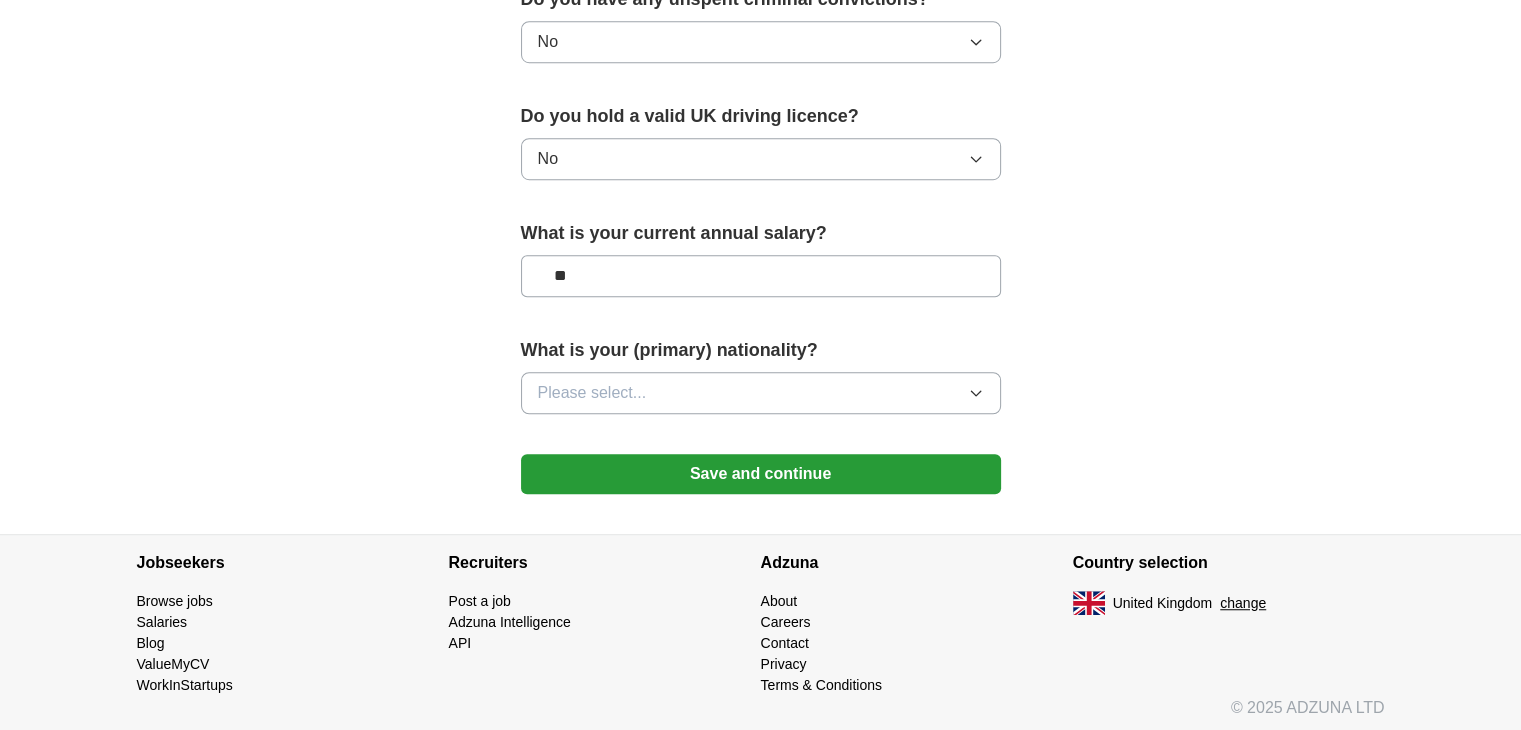 type on "**" 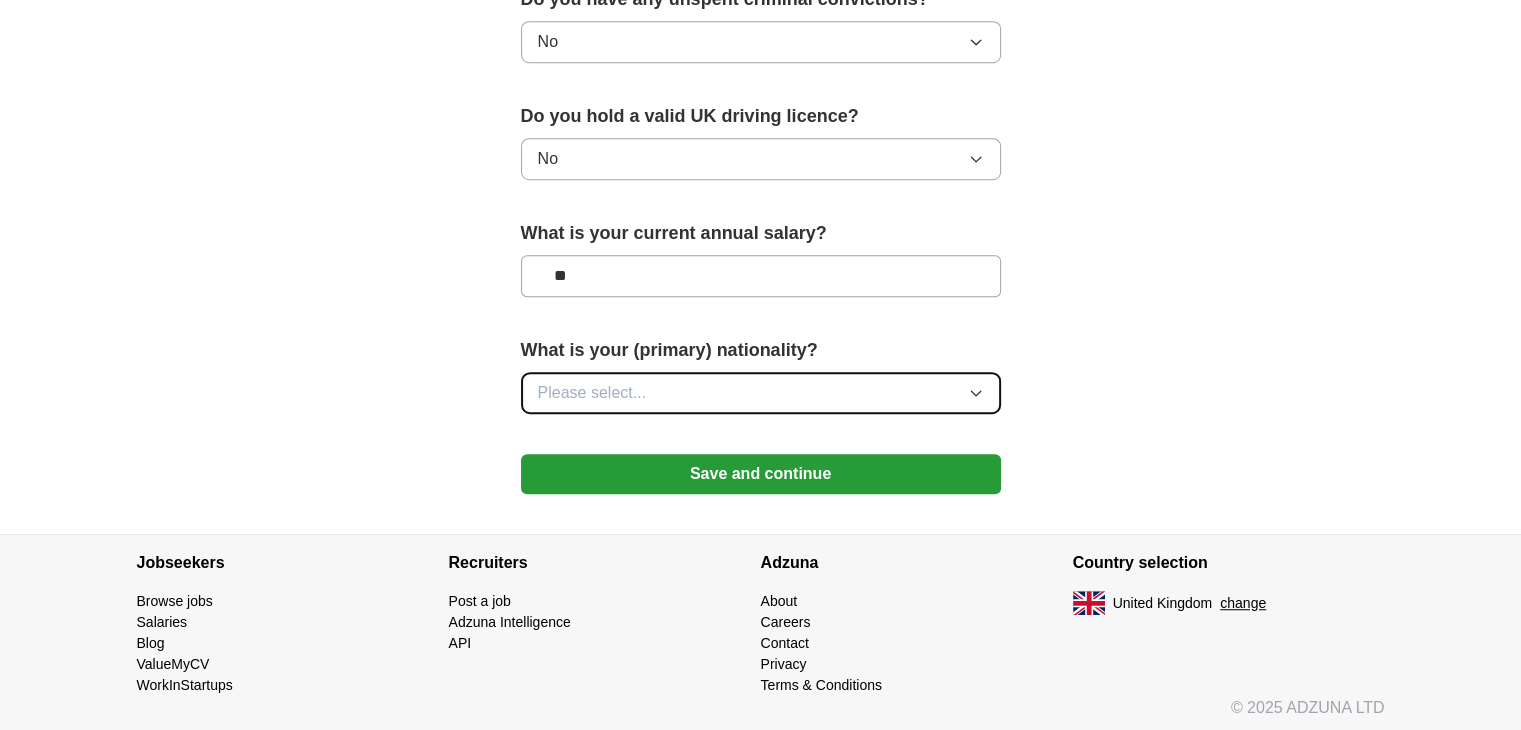 click on "Please select..." at bounding box center (761, 393) 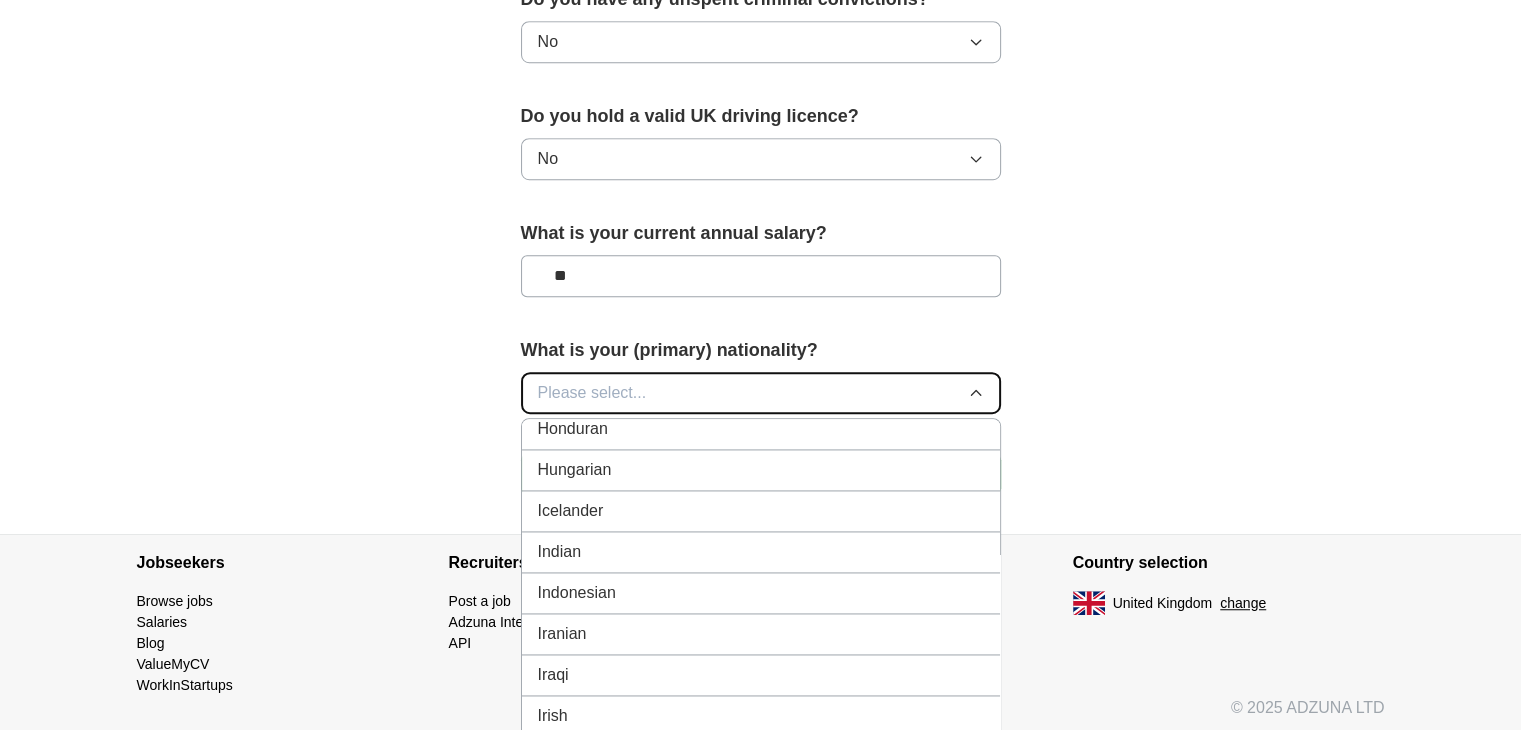 scroll, scrollTop: 3162, scrollLeft: 0, axis: vertical 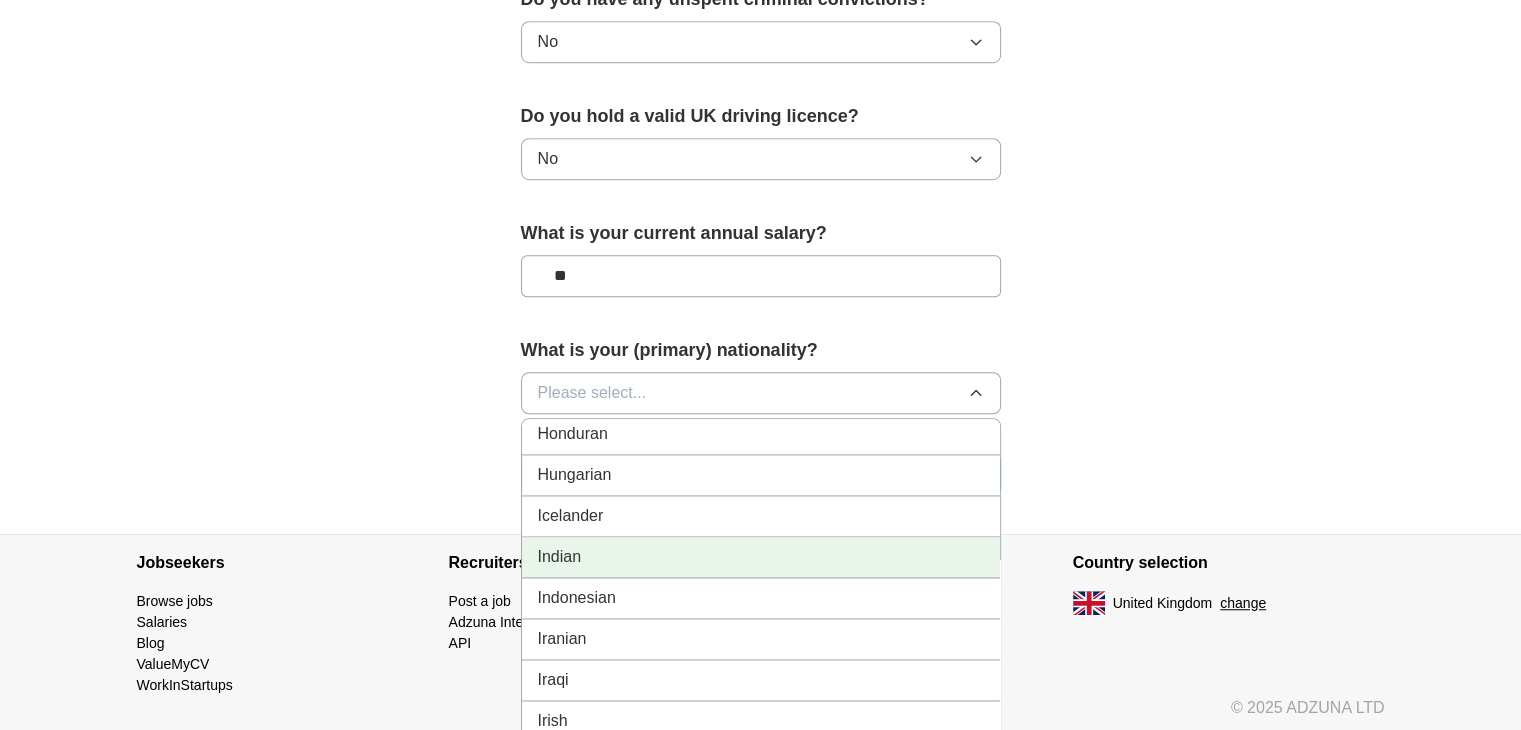 click on "Indian" at bounding box center (761, 557) 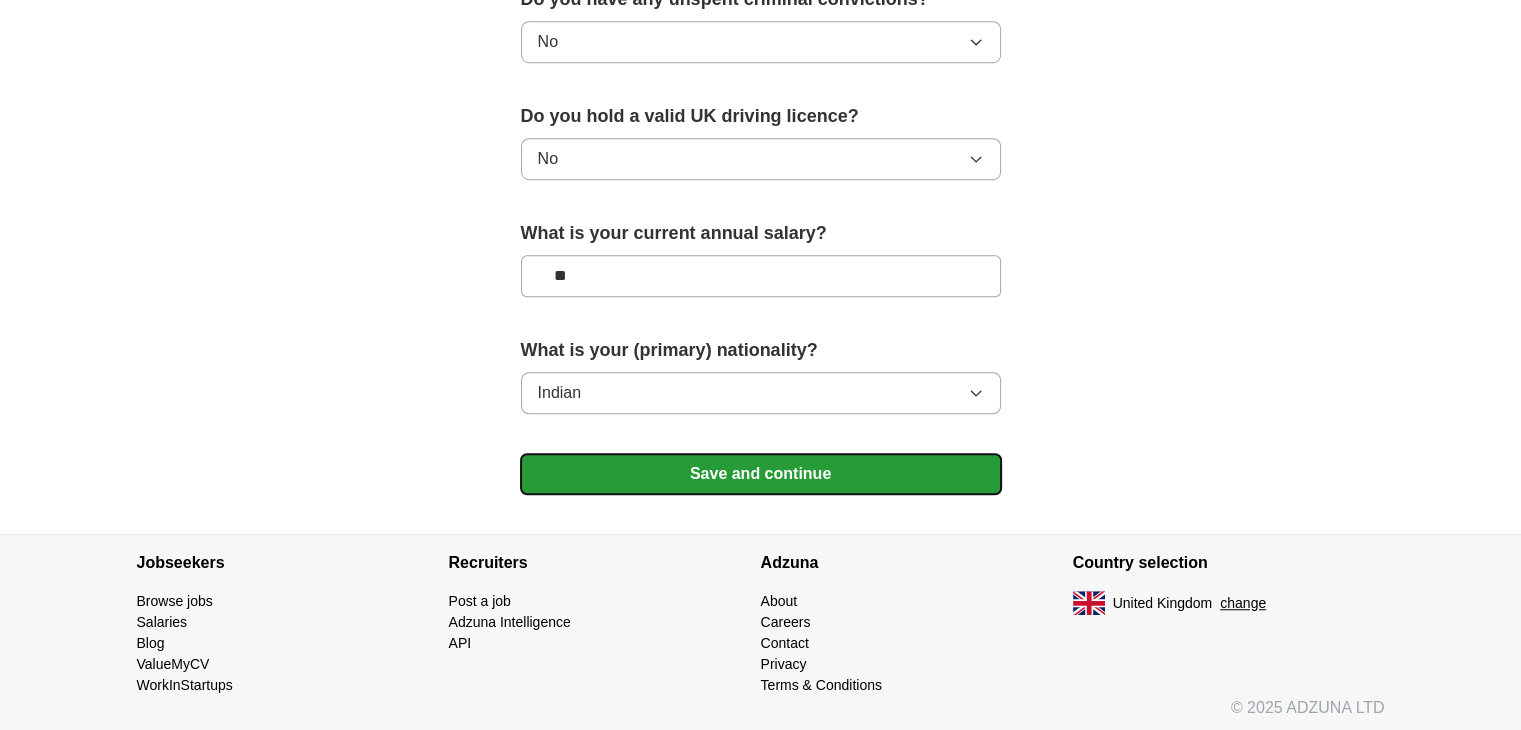 click on "Save and continue" at bounding box center [761, 474] 